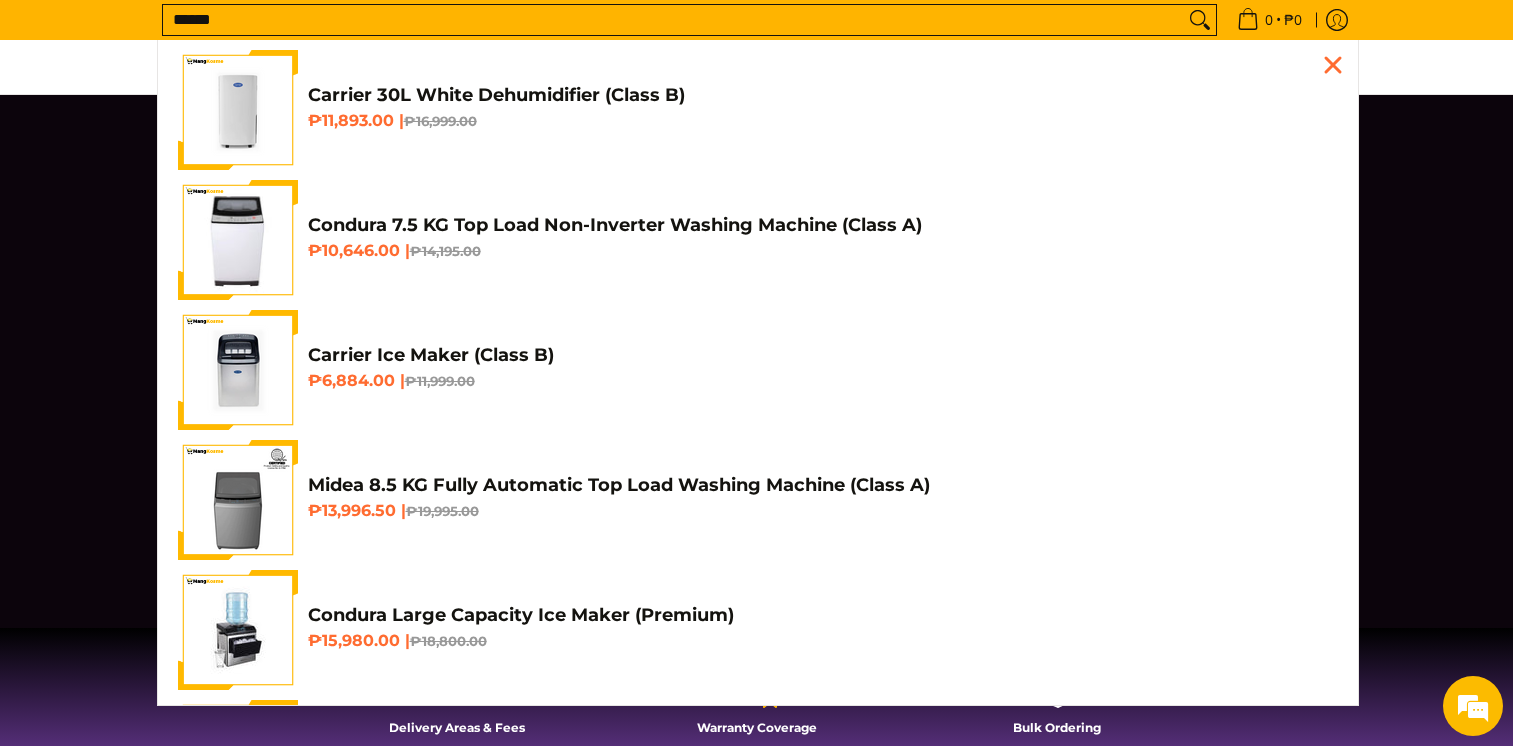 scroll, scrollTop: 0, scrollLeft: 0, axis: both 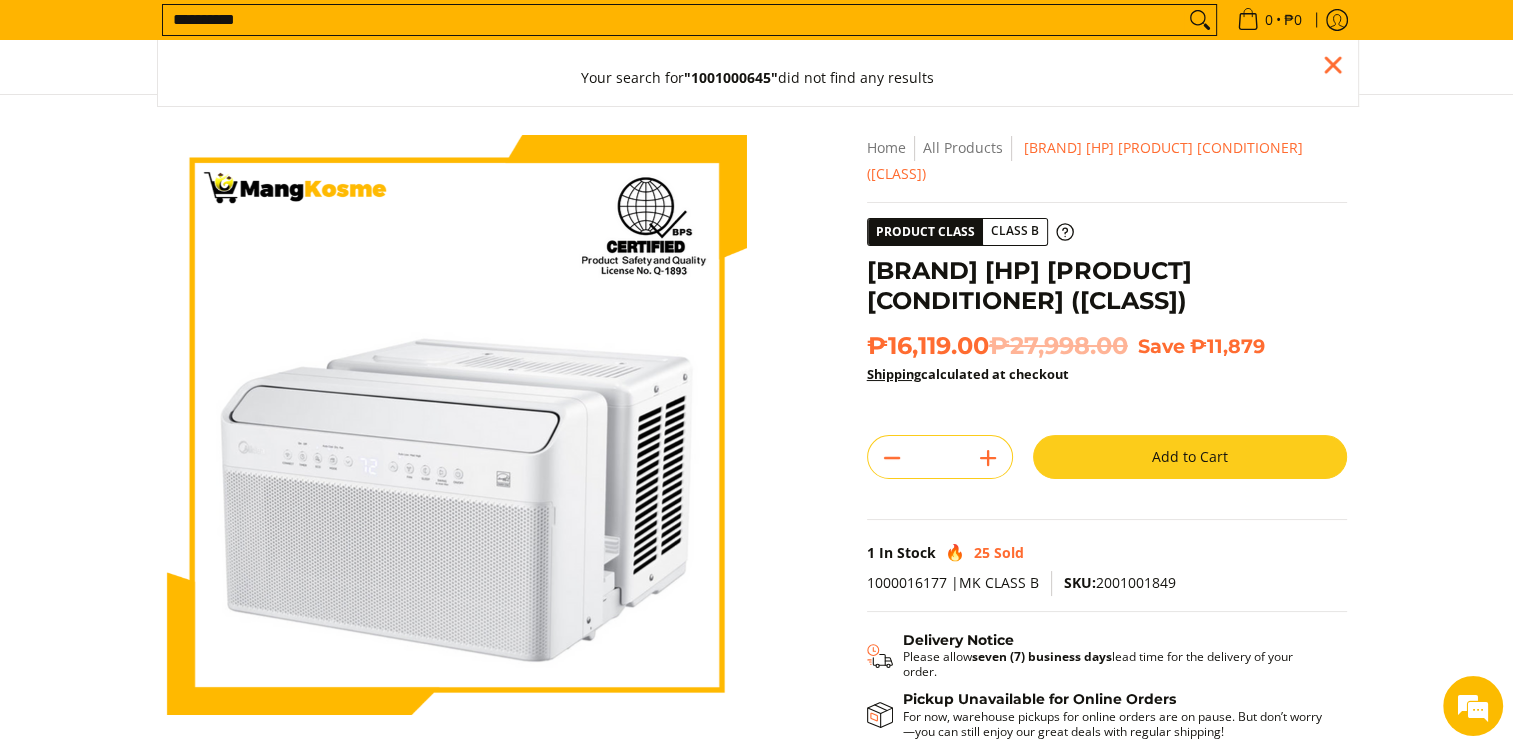 click on "**********" at bounding box center [673, 20] 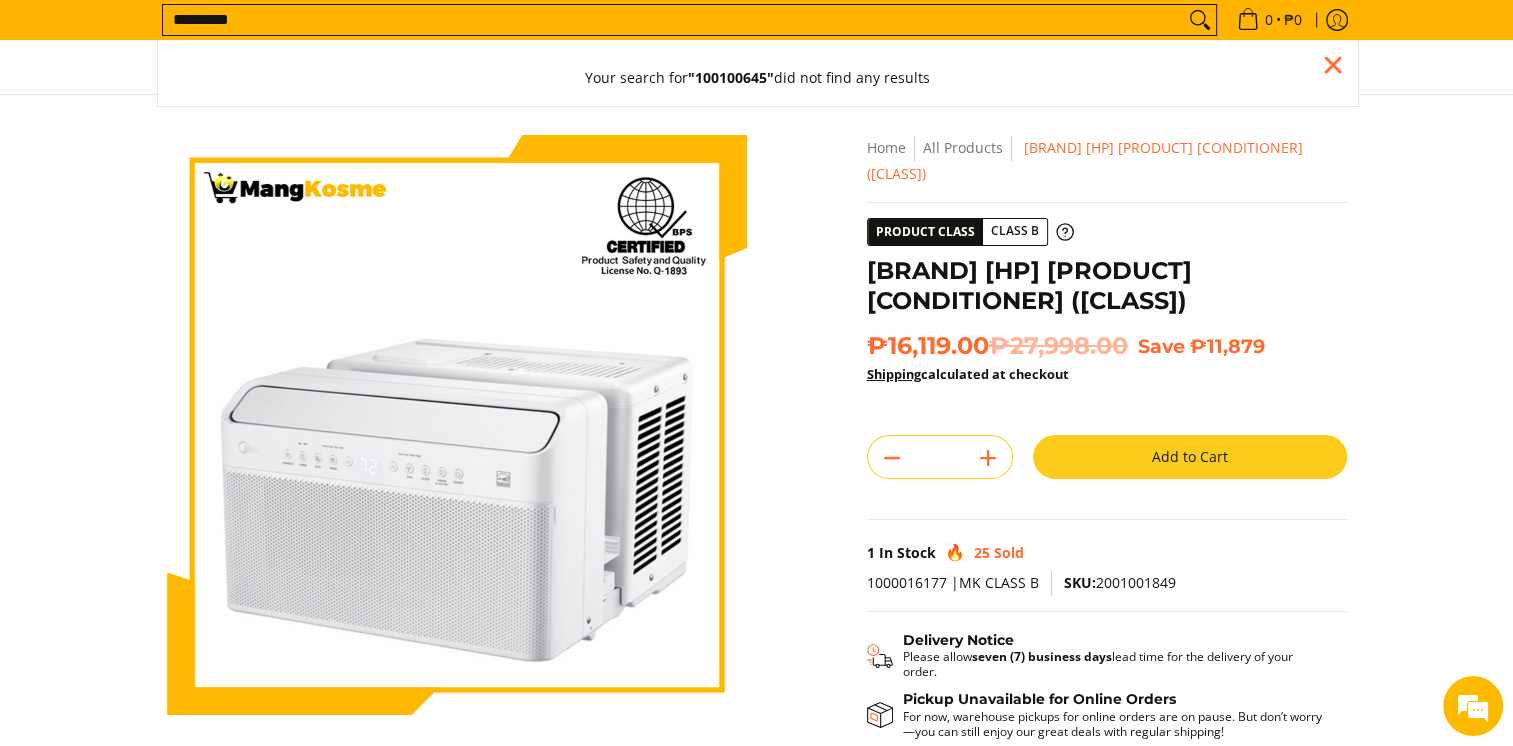 type on "*********" 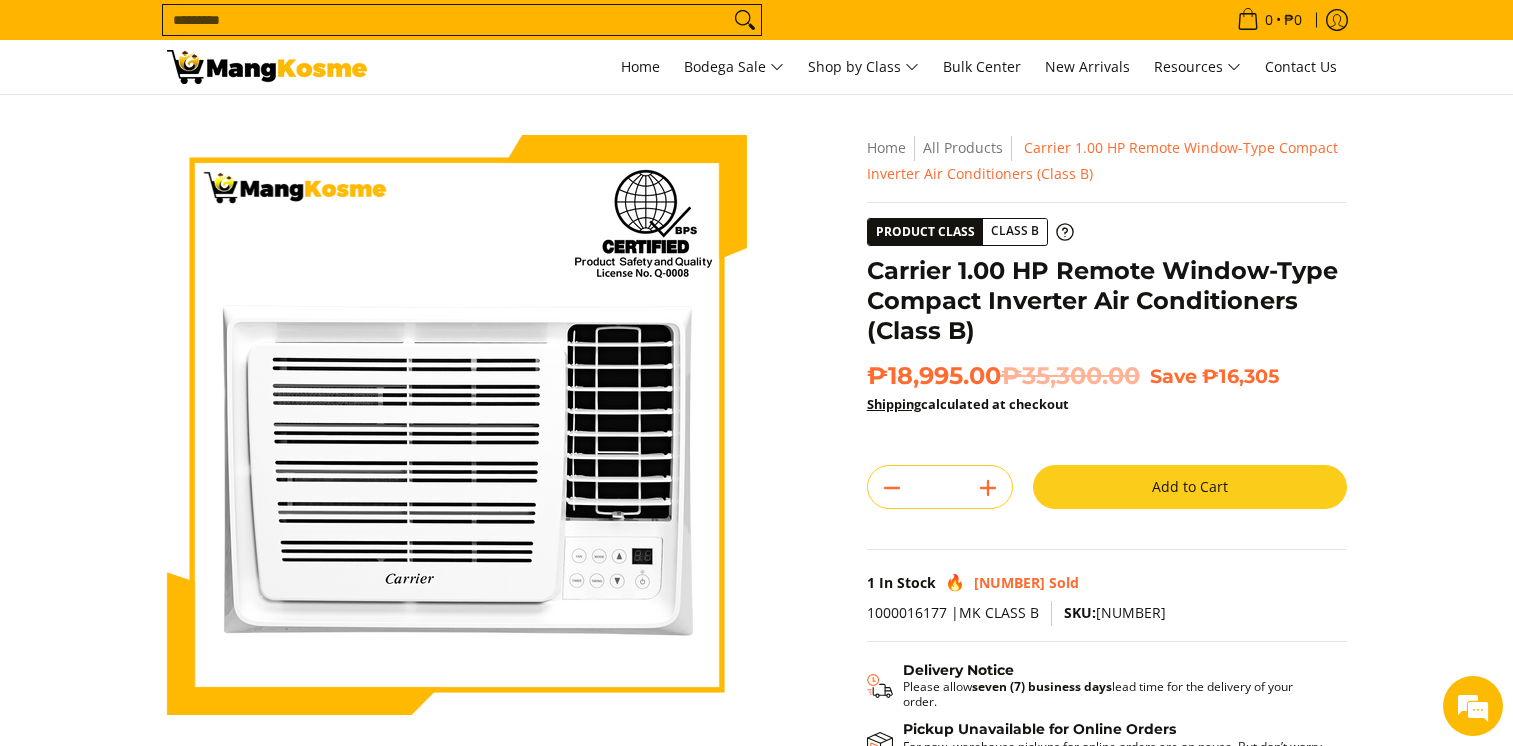 scroll, scrollTop: 0, scrollLeft: 0, axis: both 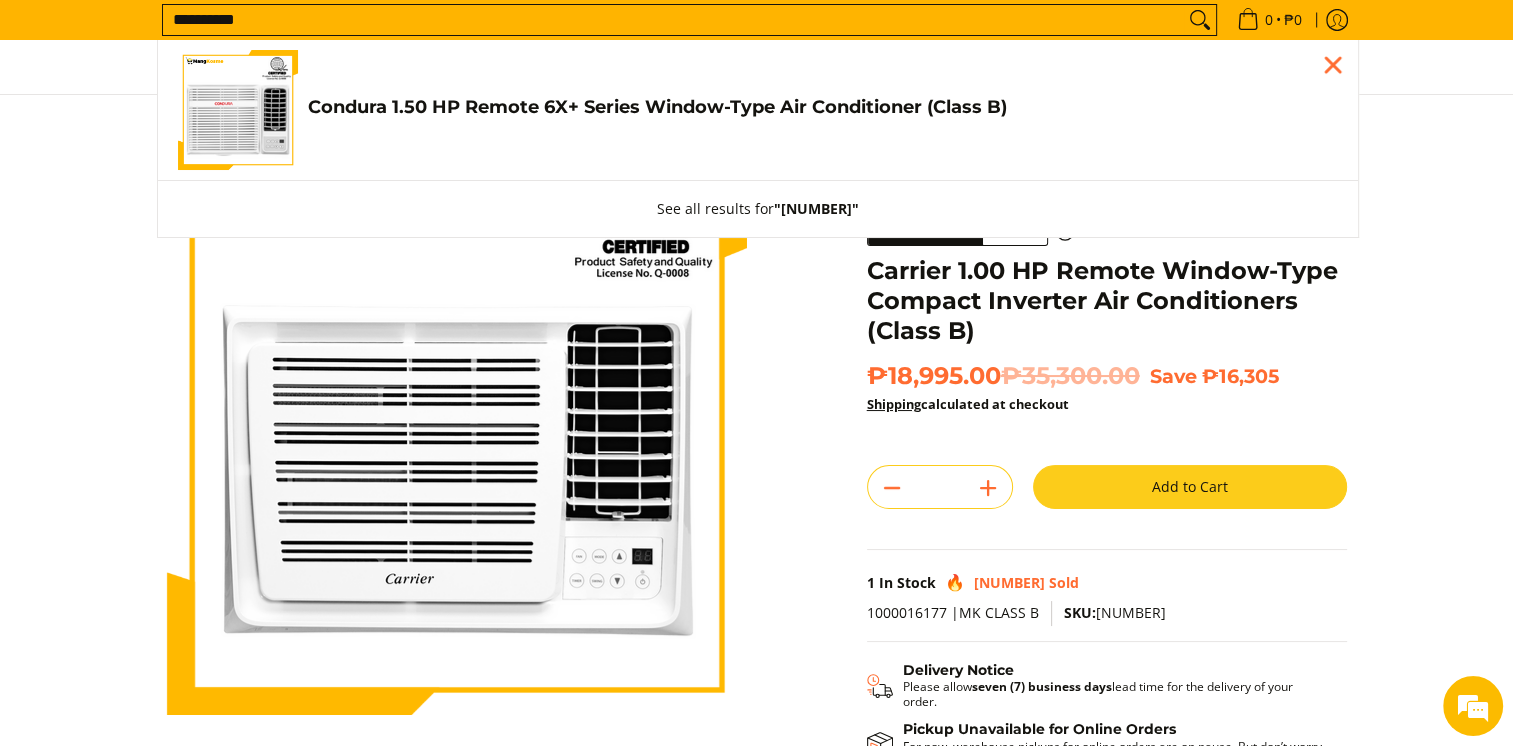 type on "**********" 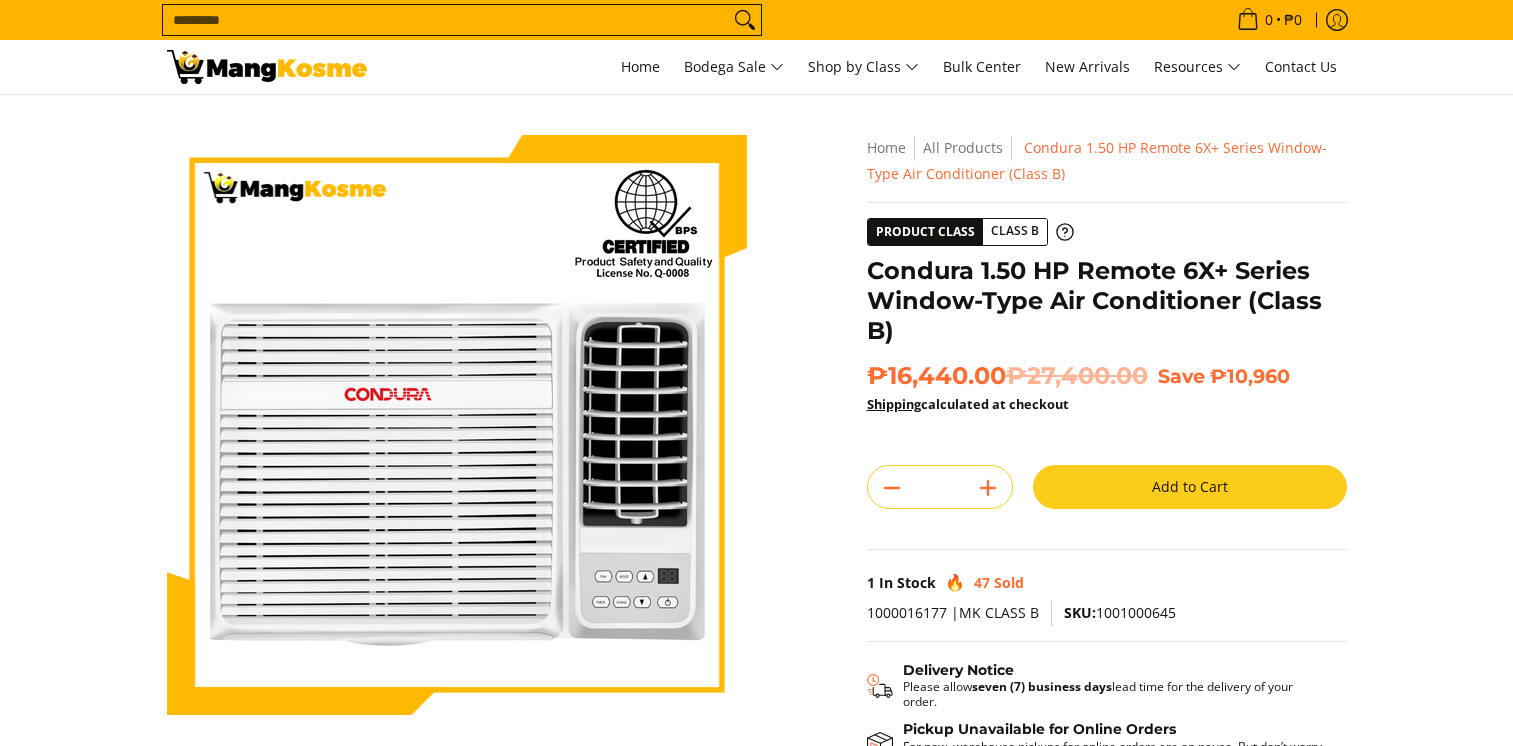 scroll, scrollTop: 0, scrollLeft: 0, axis: both 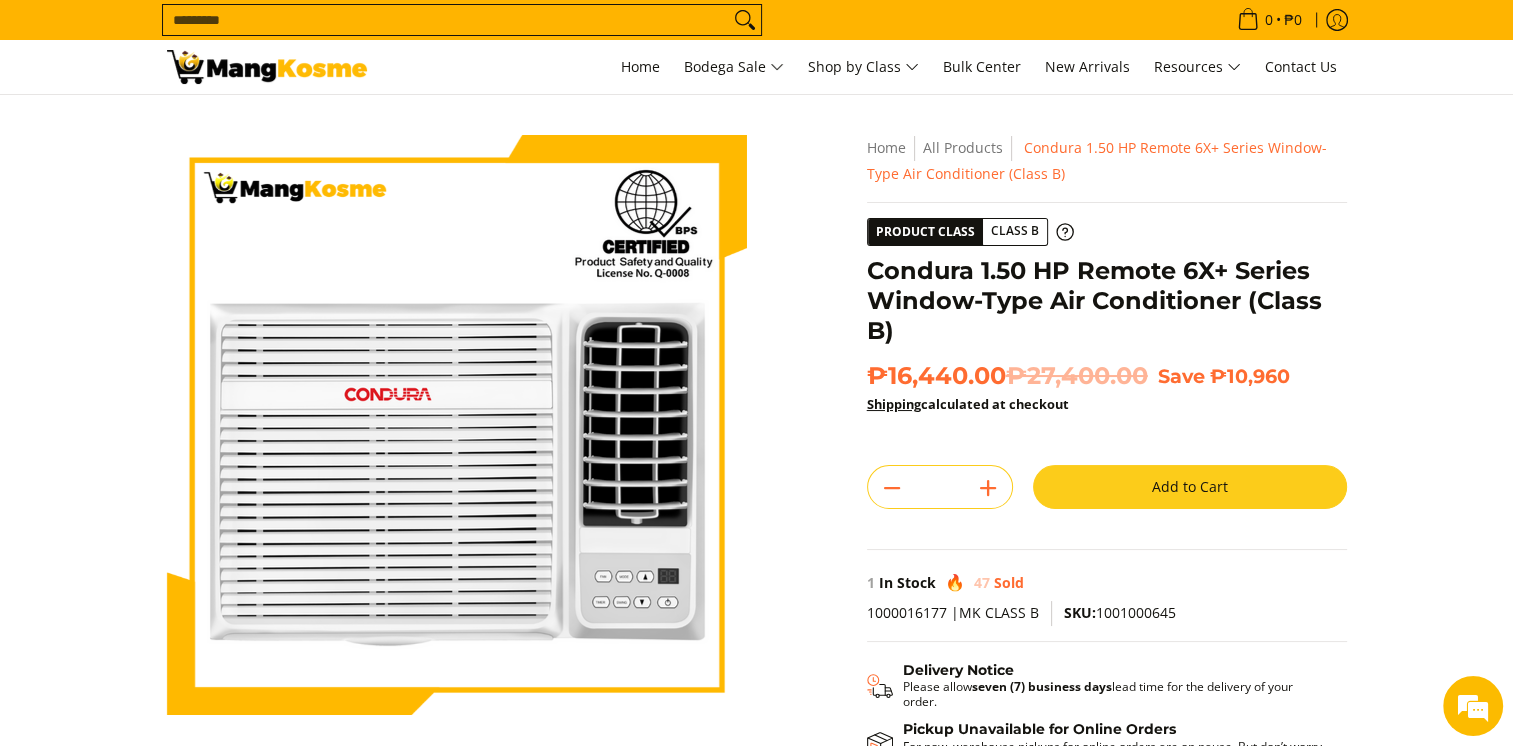 click on "Add to Cart" at bounding box center (1190, 487) 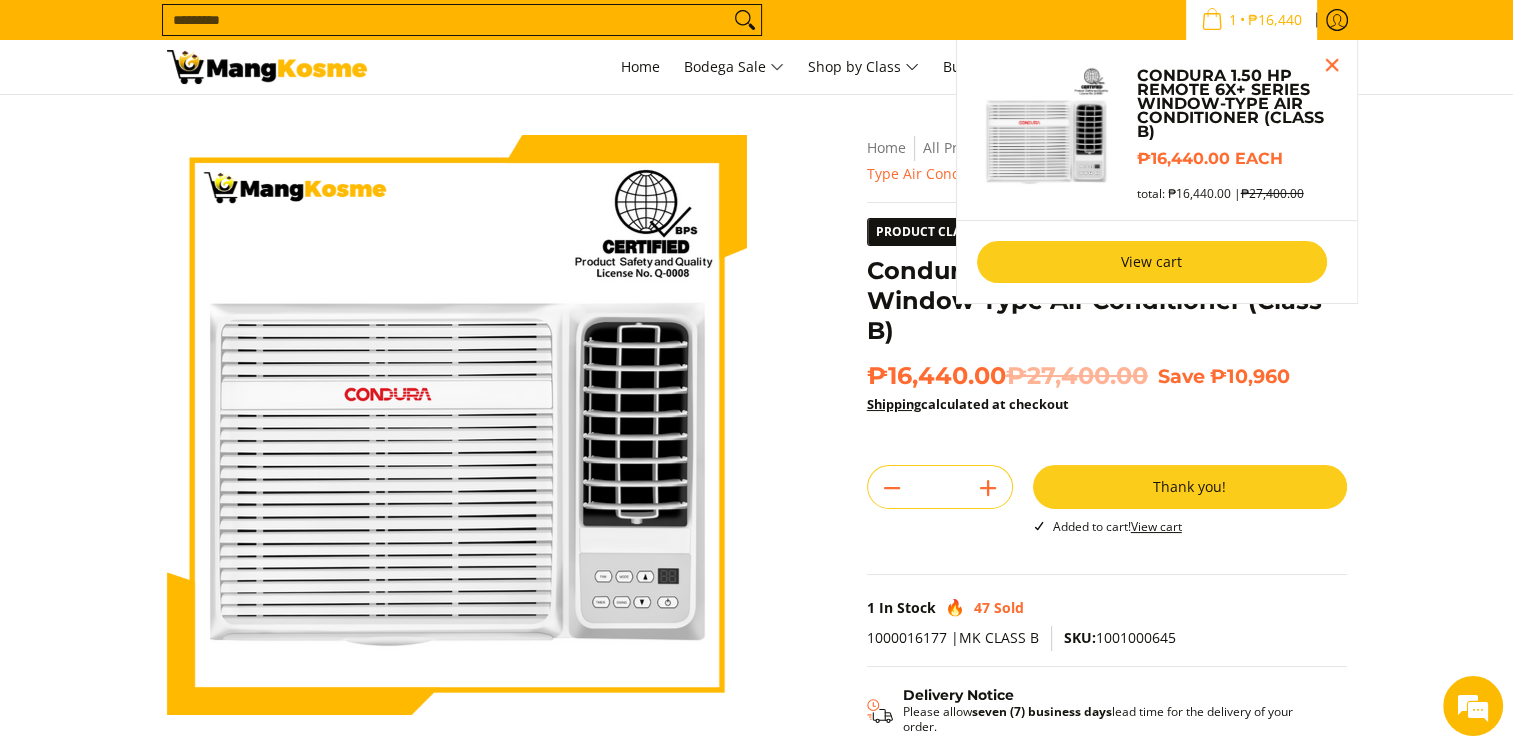 click on "View cart" at bounding box center (1152, 262) 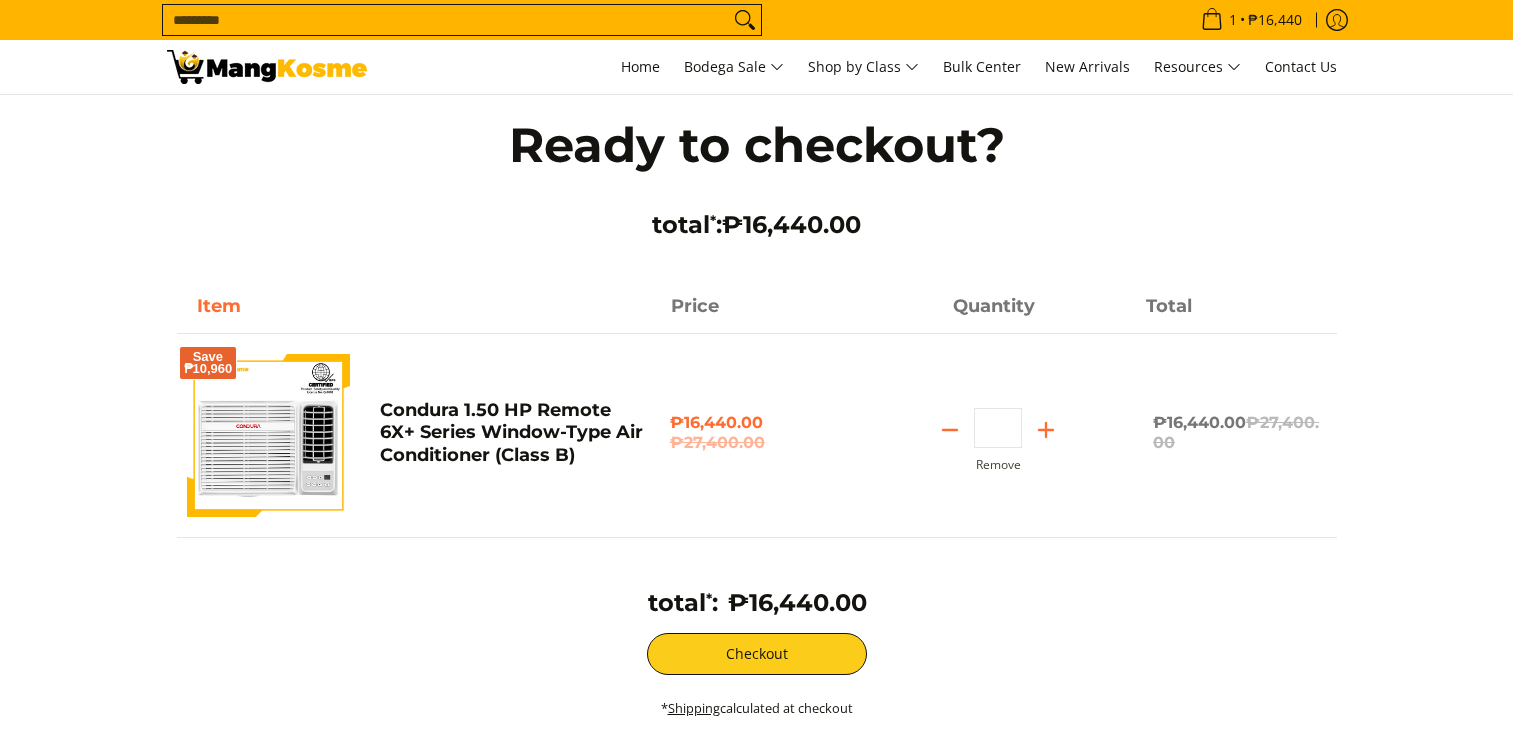 scroll, scrollTop: 0, scrollLeft: 0, axis: both 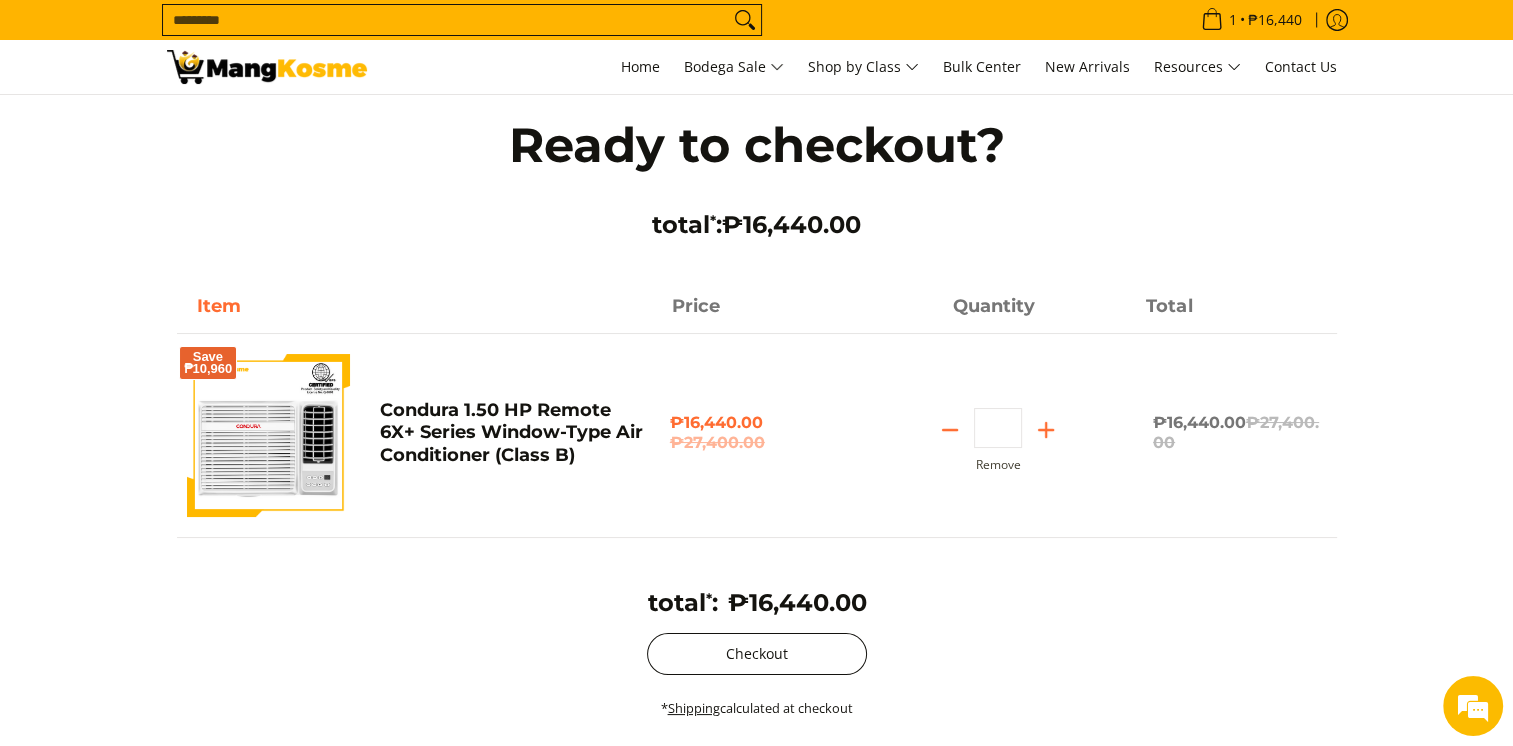 click on "Checkout" at bounding box center (757, 654) 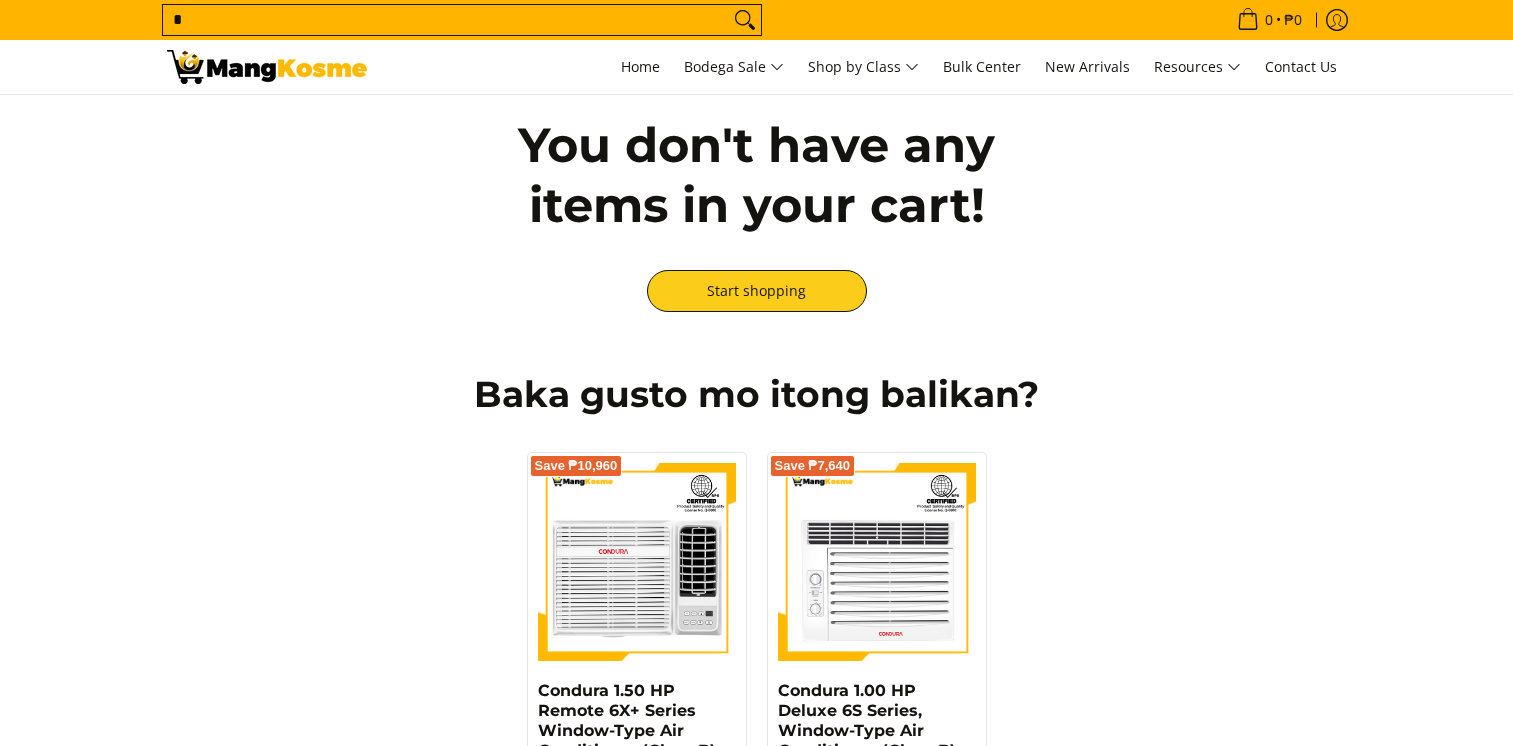 scroll, scrollTop: 0, scrollLeft: 0, axis: both 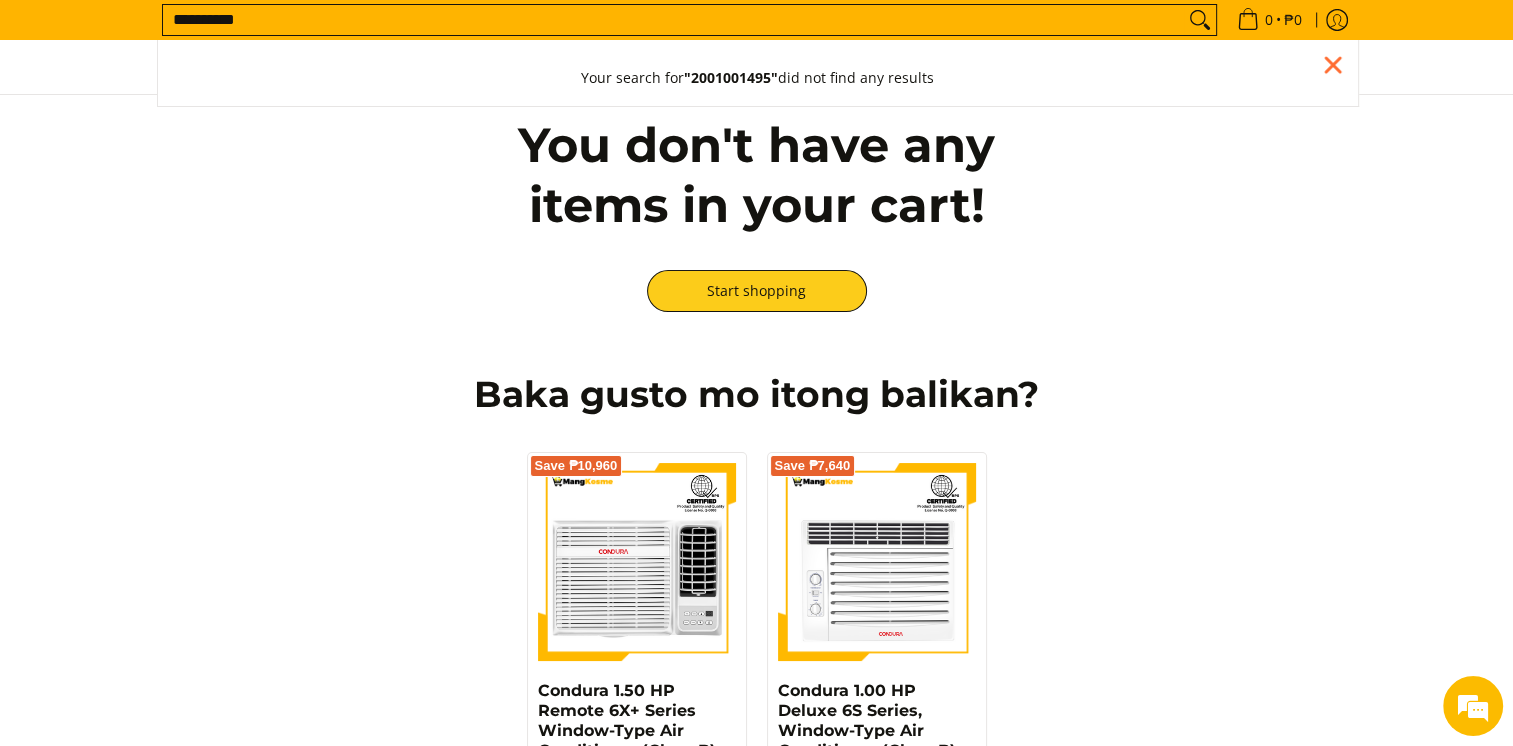 drag, startPoint x: 279, startPoint y: 26, endPoint x: 78, endPoint y: 20, distance: 201.08954 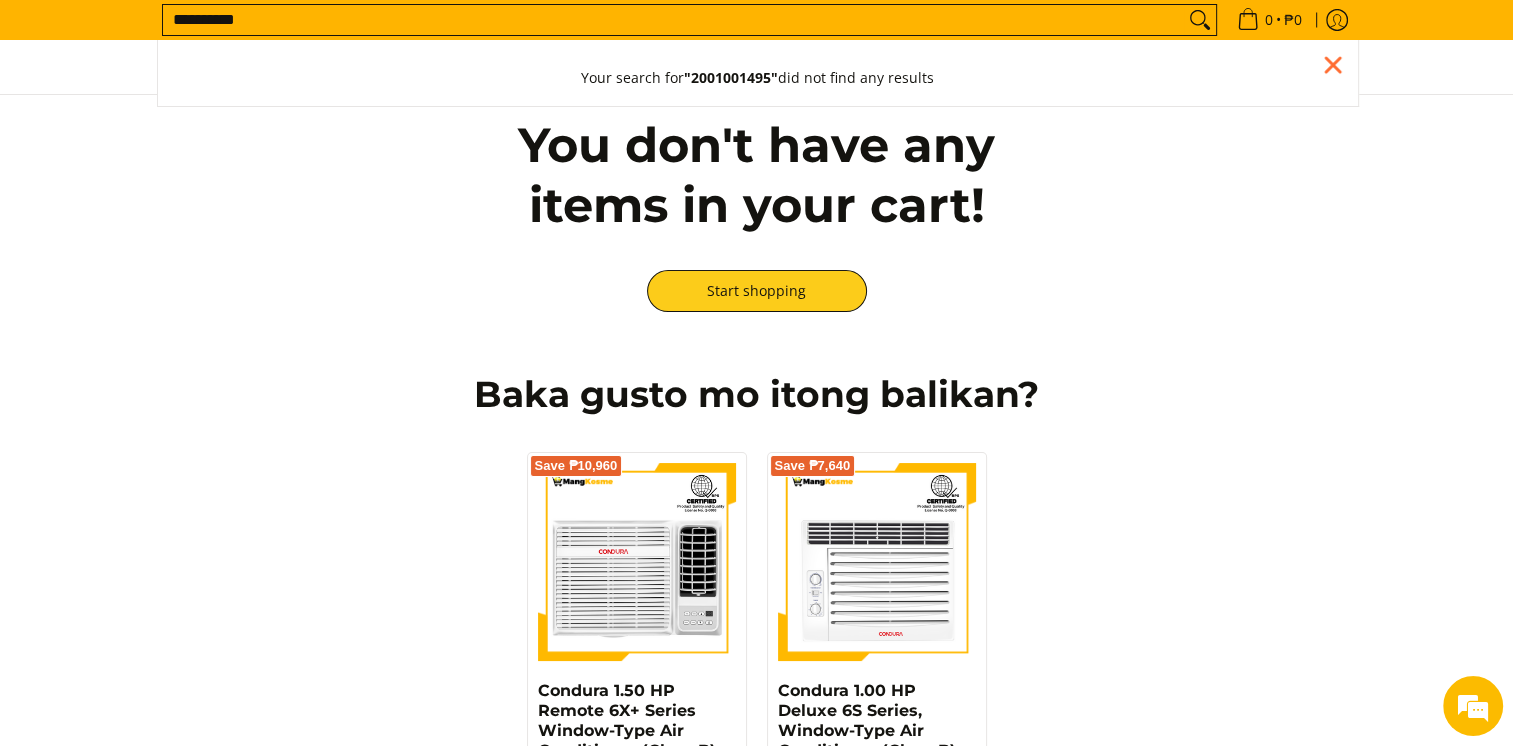 click on "**********" at bounding box center (673, 20) 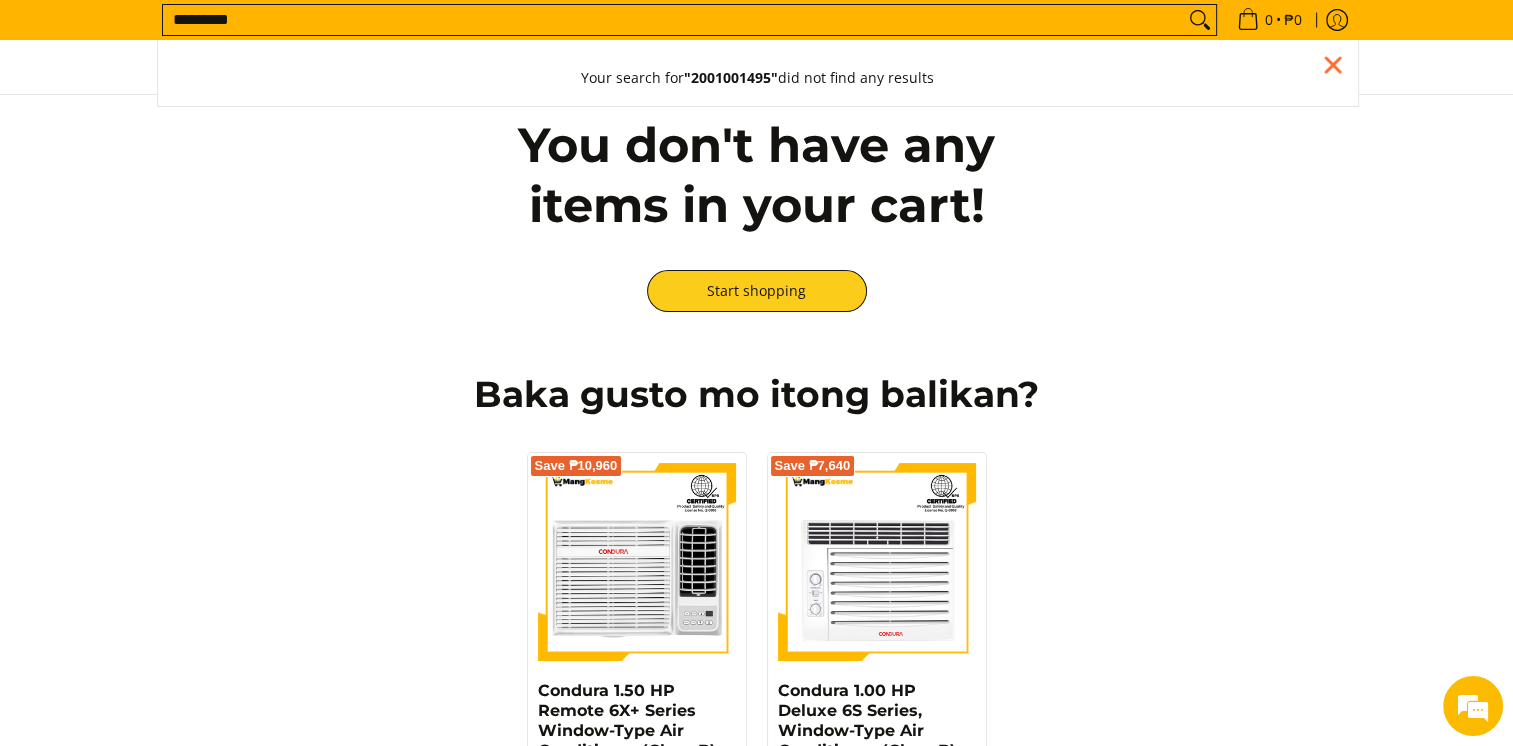 scroll, scrollTop: 0, scrollLeft: 0, axis: both 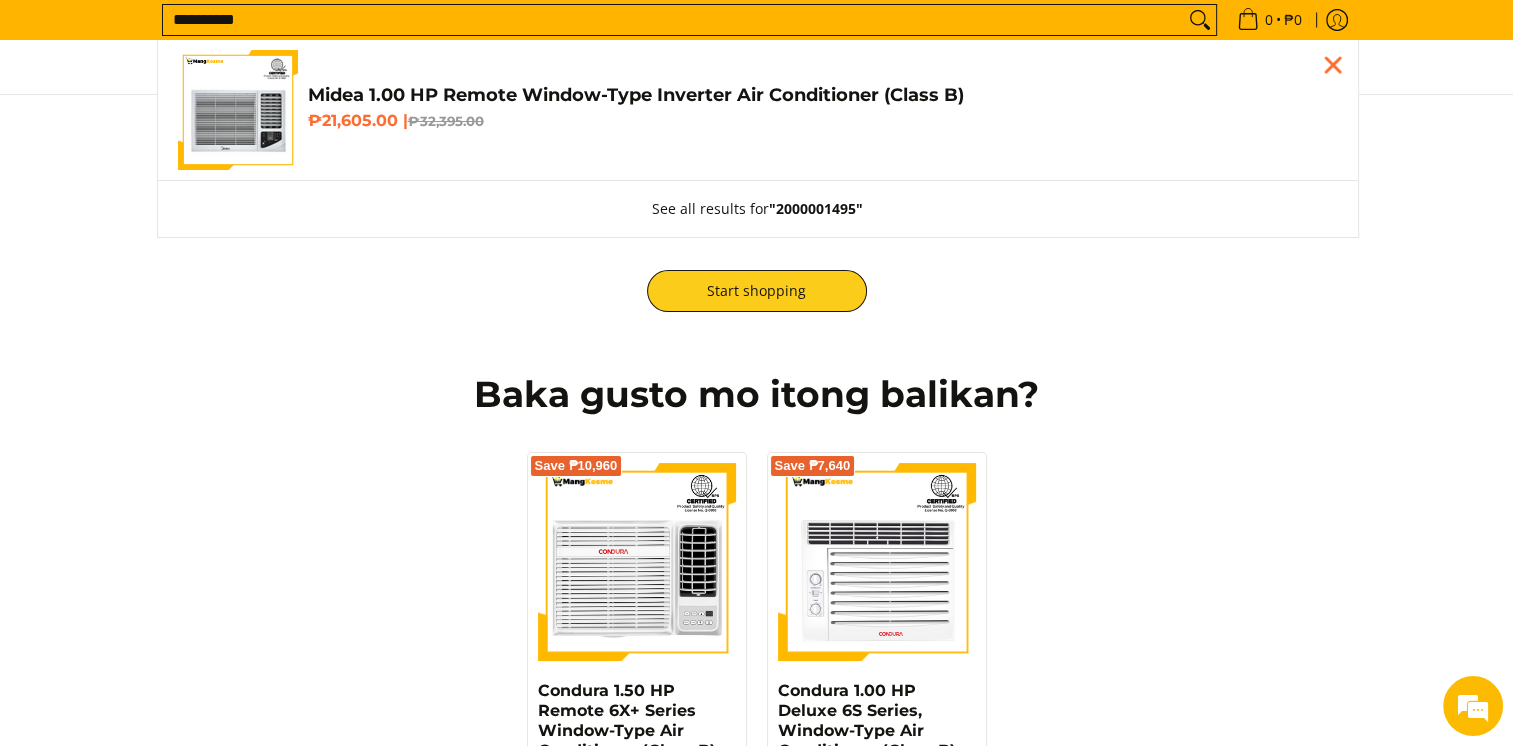 type on "**********" 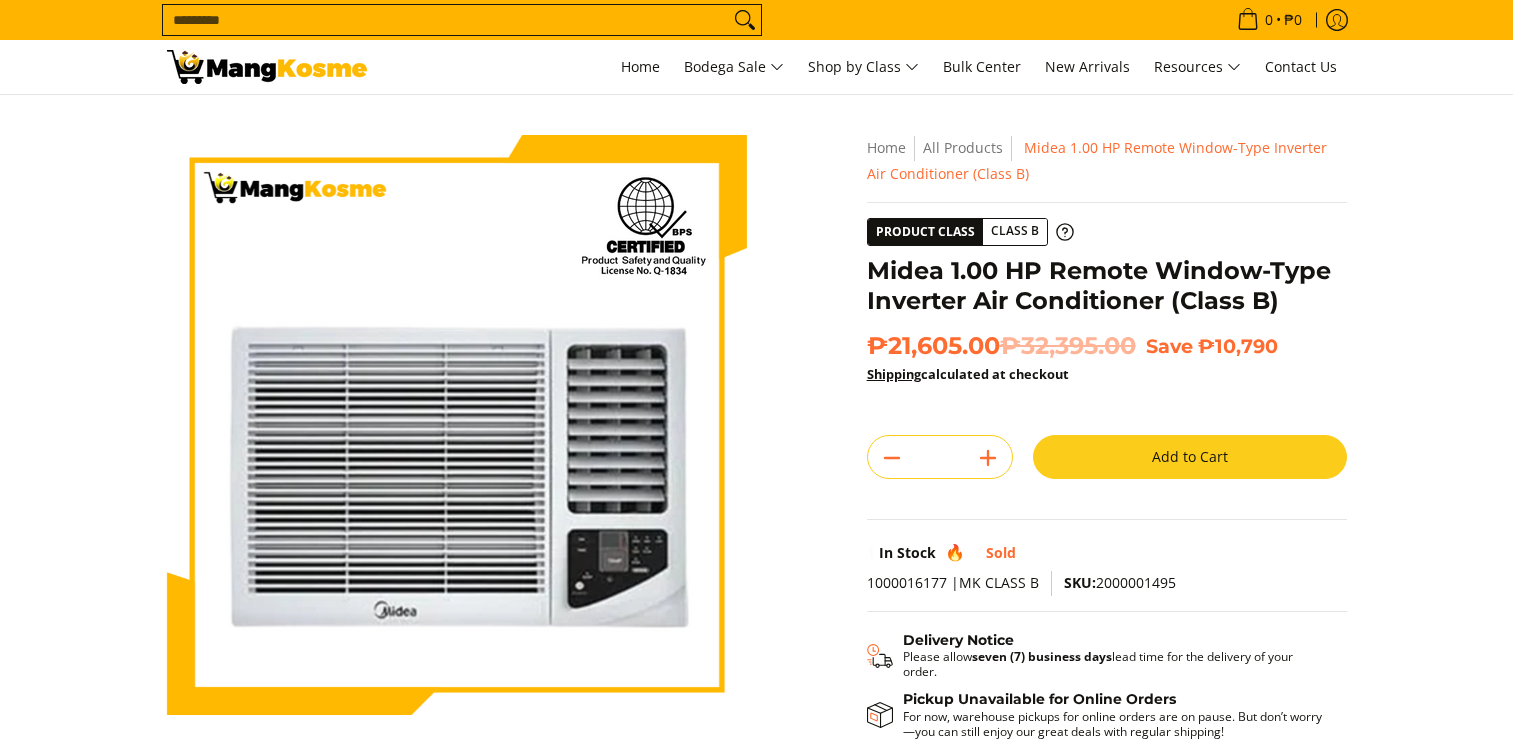 scroll, scrollTop: 0, scrollLeft: 0, axis: both 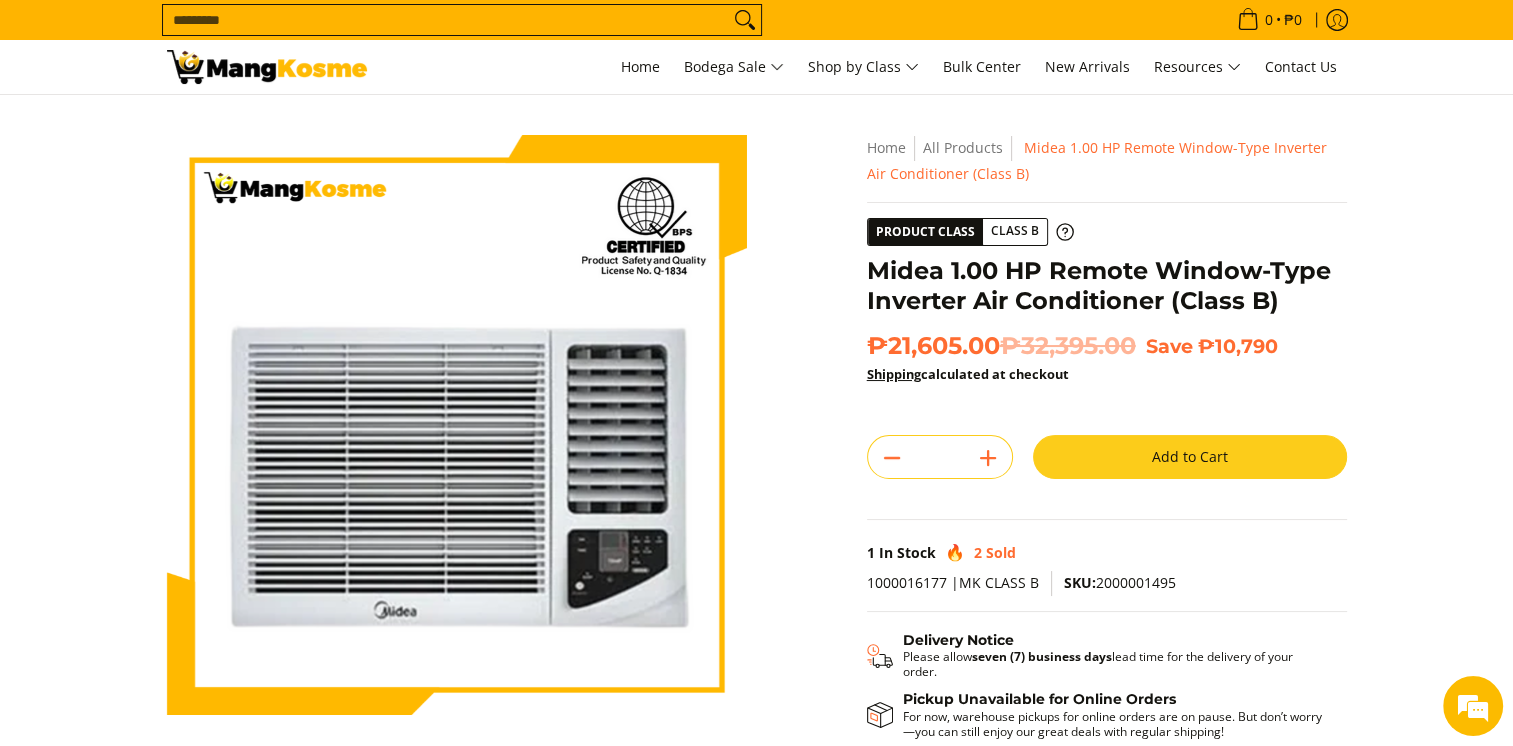 click on "Add to Cart" at bounding box center (1190, 457) 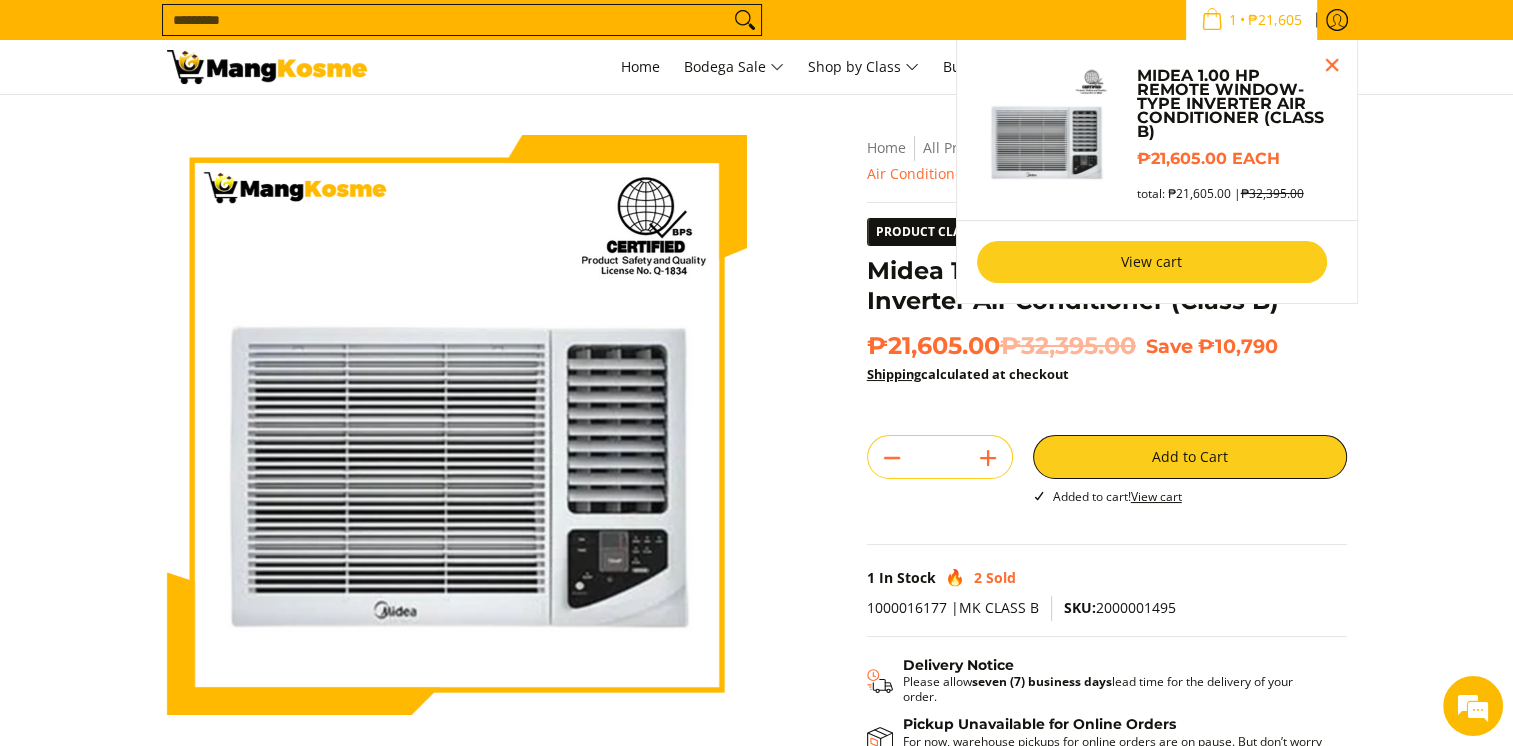 click on "View cart" at bounding box center (1152, 262) 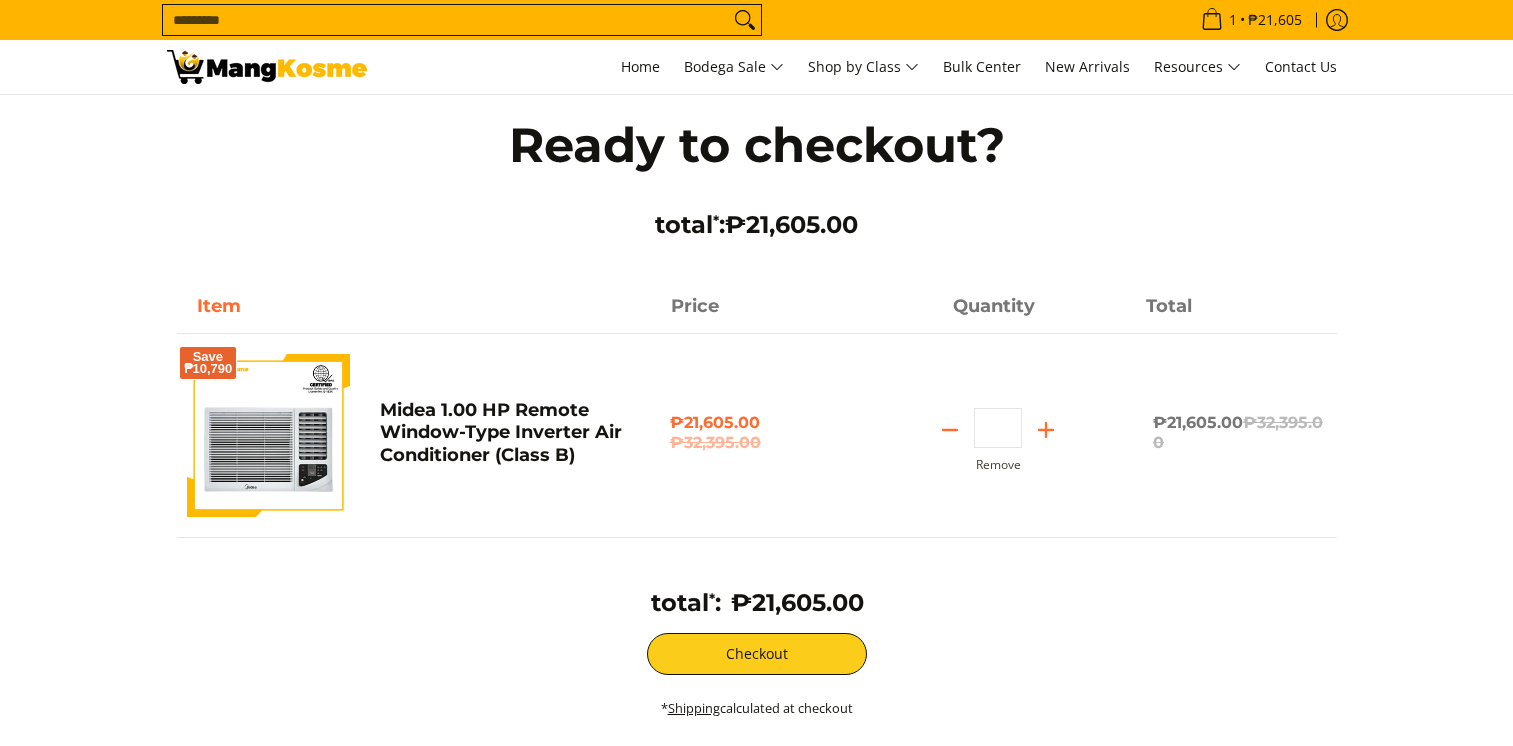 scroll, scrollTop: 0, scrollLeft: 0, axis: both 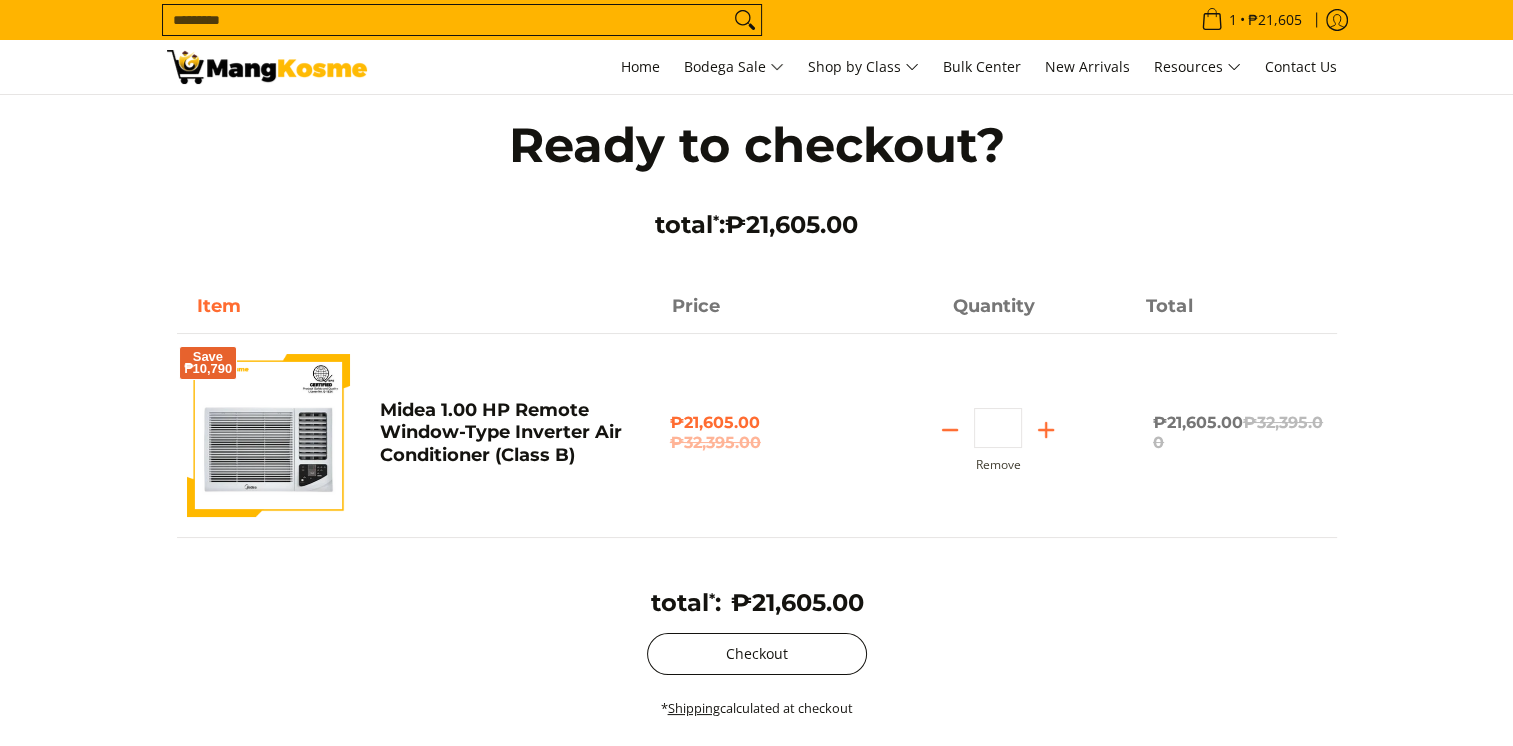 click on "Checkout" at bounding box center [757, 654] 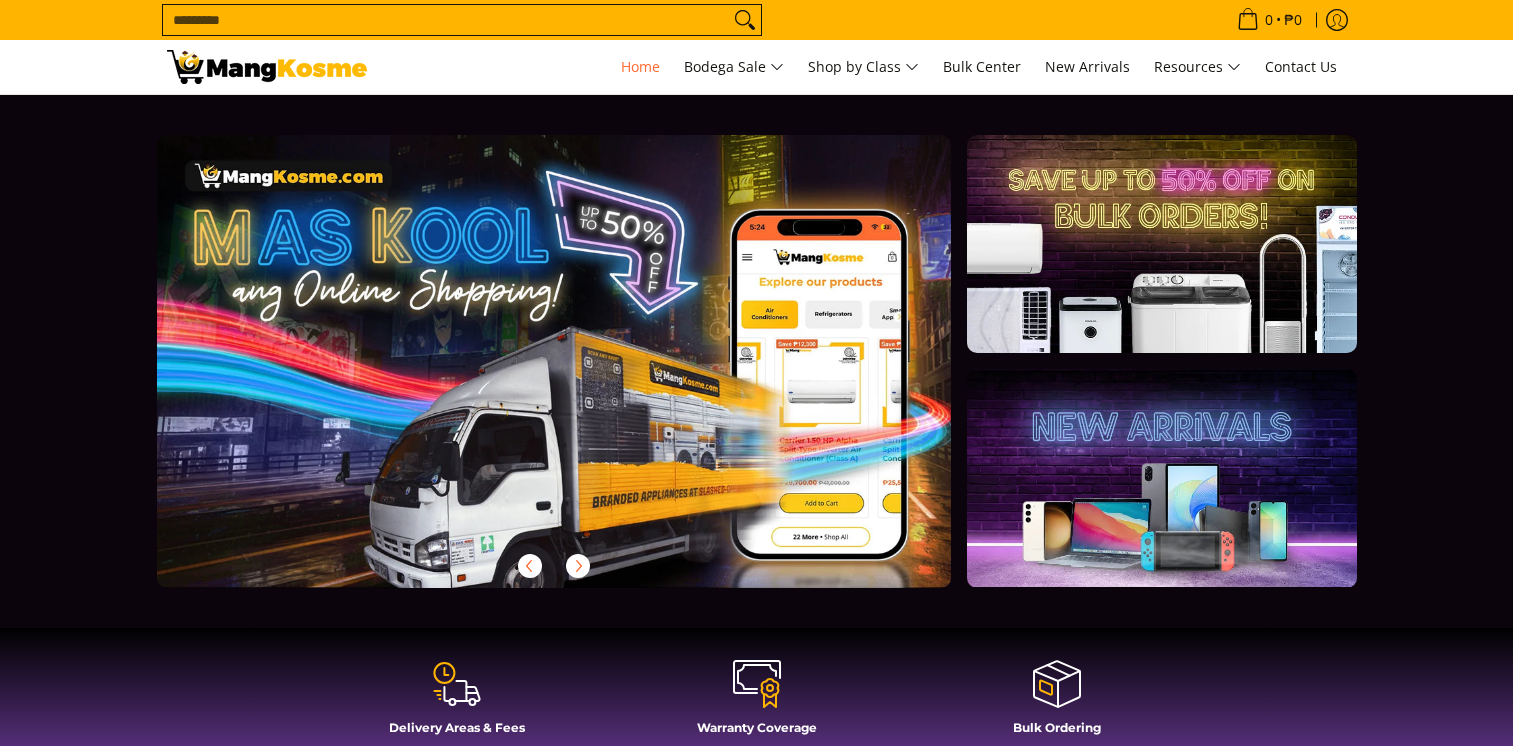 scroll, scrollTop: 0, scrollLeft: 0, axis: both 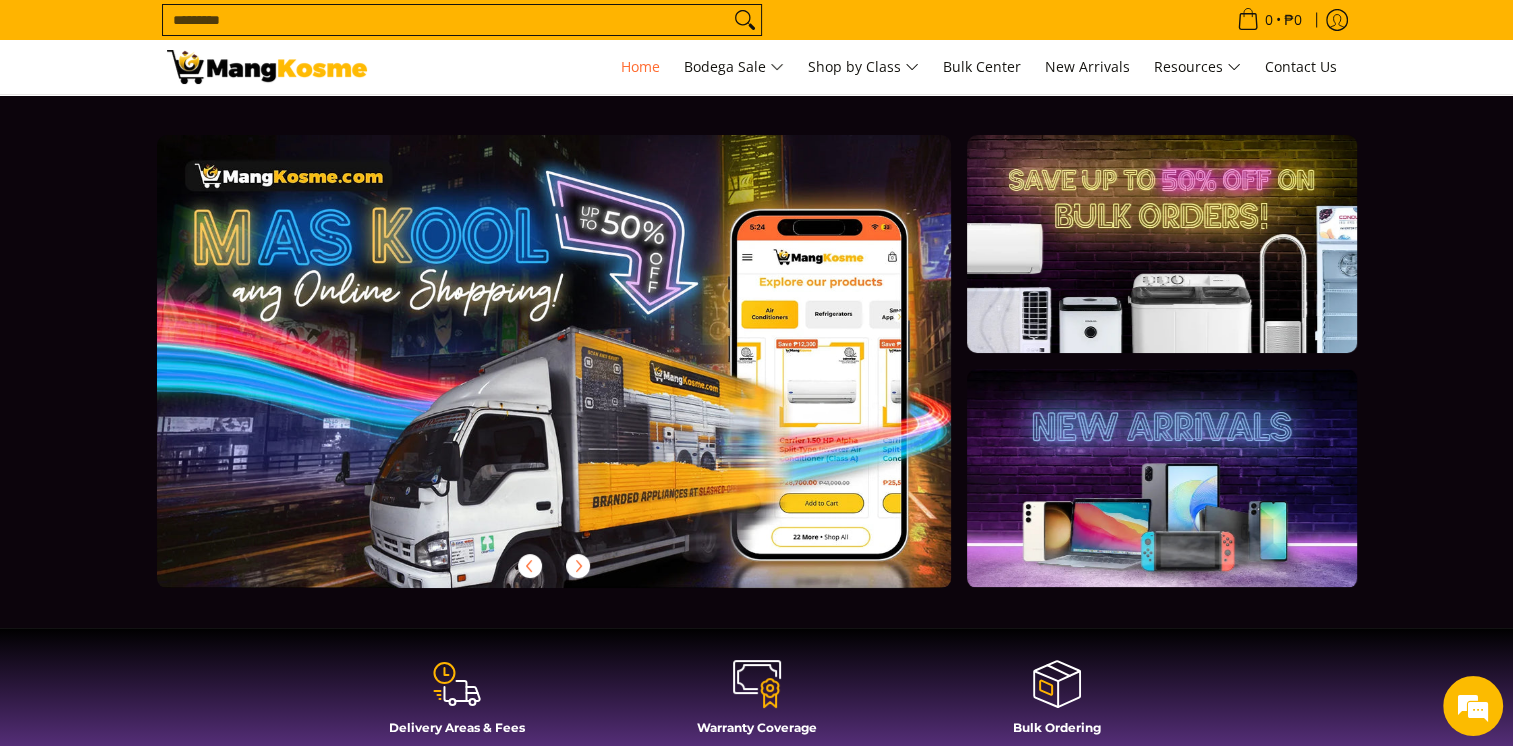 click on "Search..." at bounding box center [446, 20] 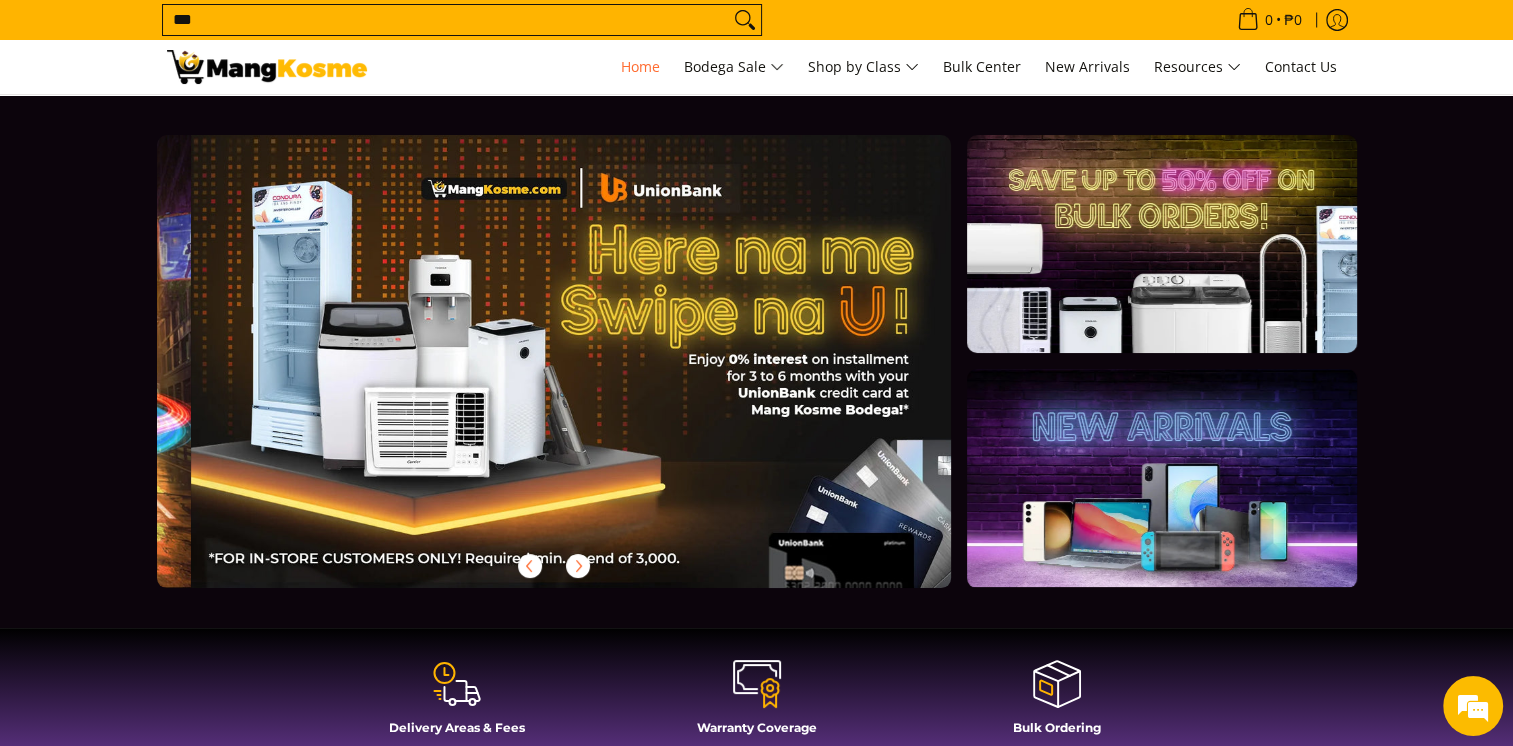scroll, scrollTop: 0, scrollLeft: 795, axis: horizontal 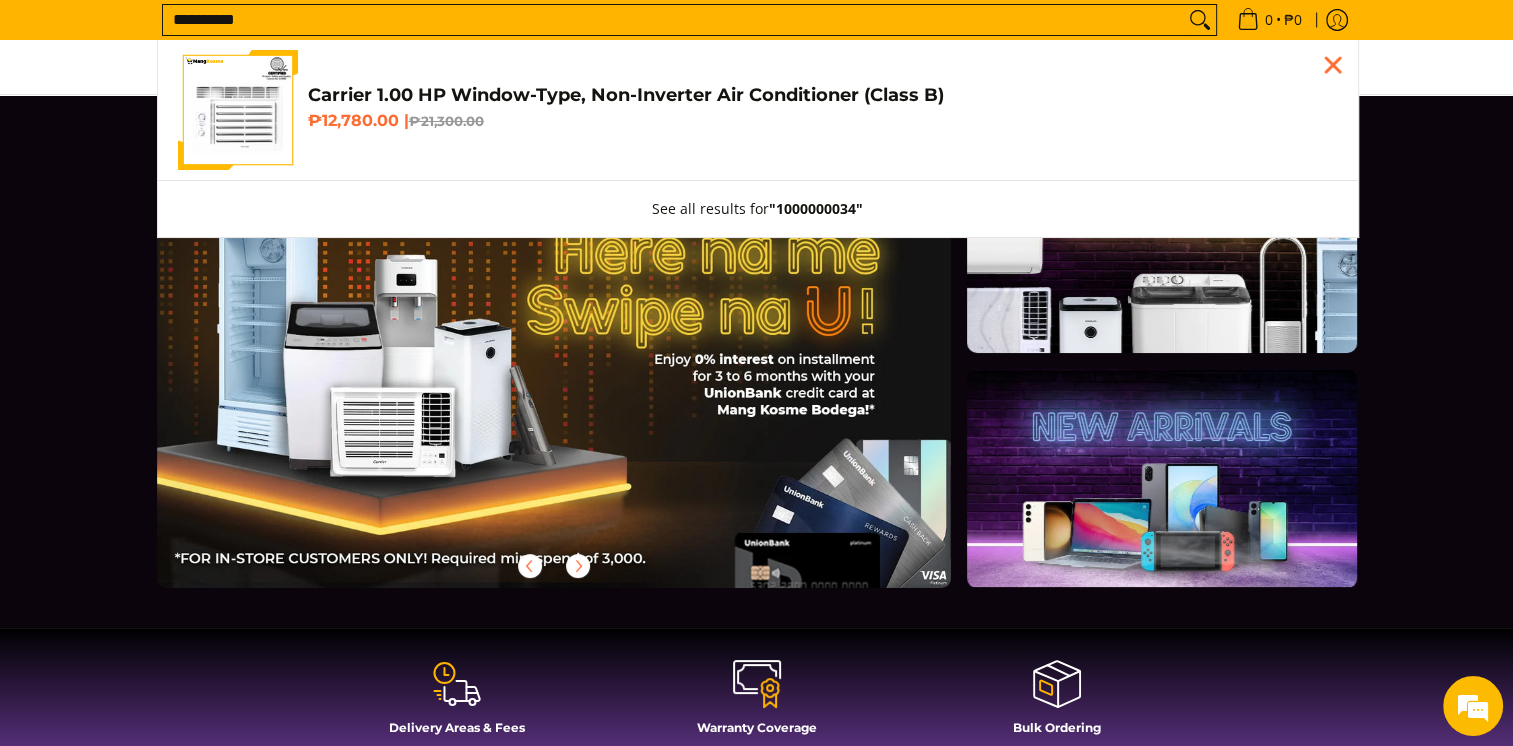 type on "**********" 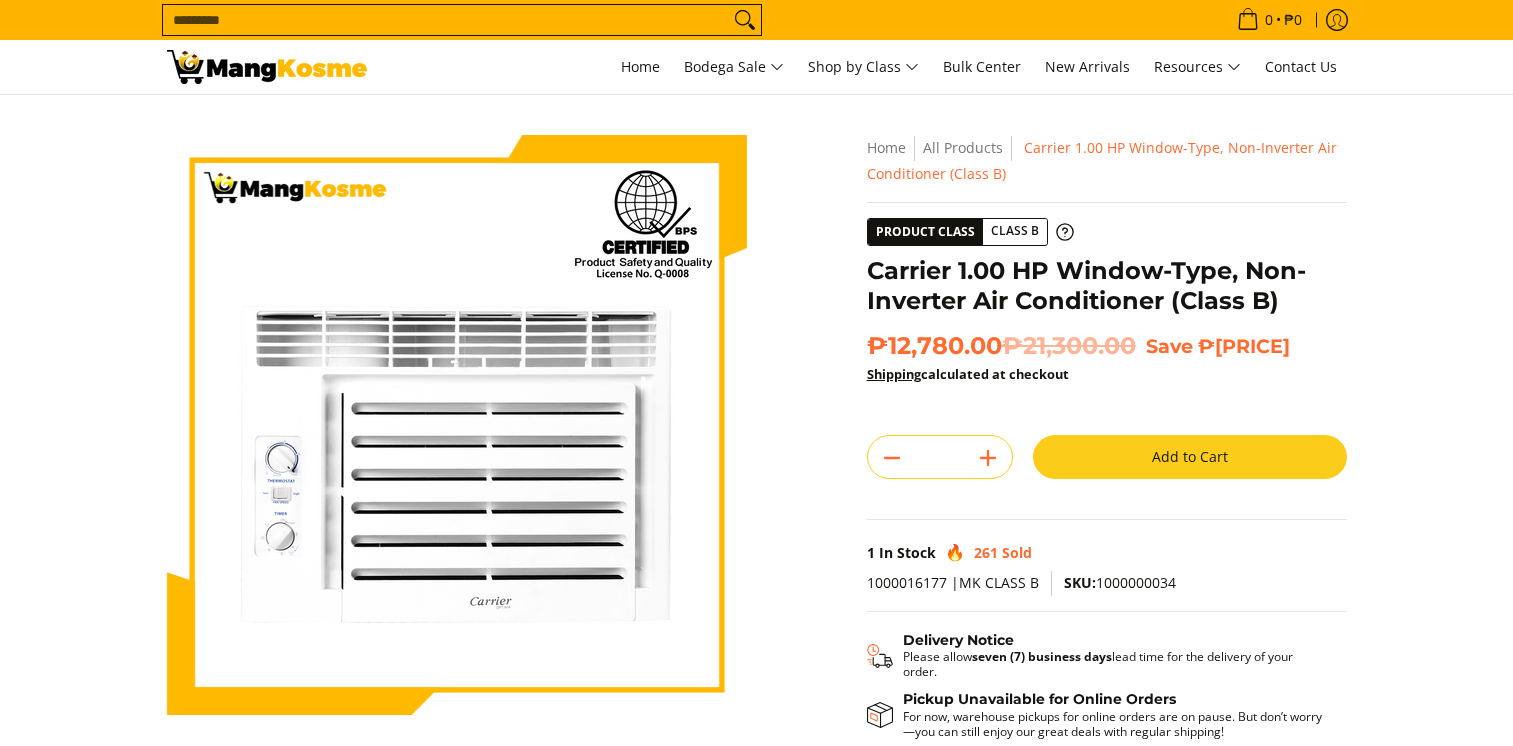 scroll, scrollTop: 0, scrollLeft: 0, axis: both 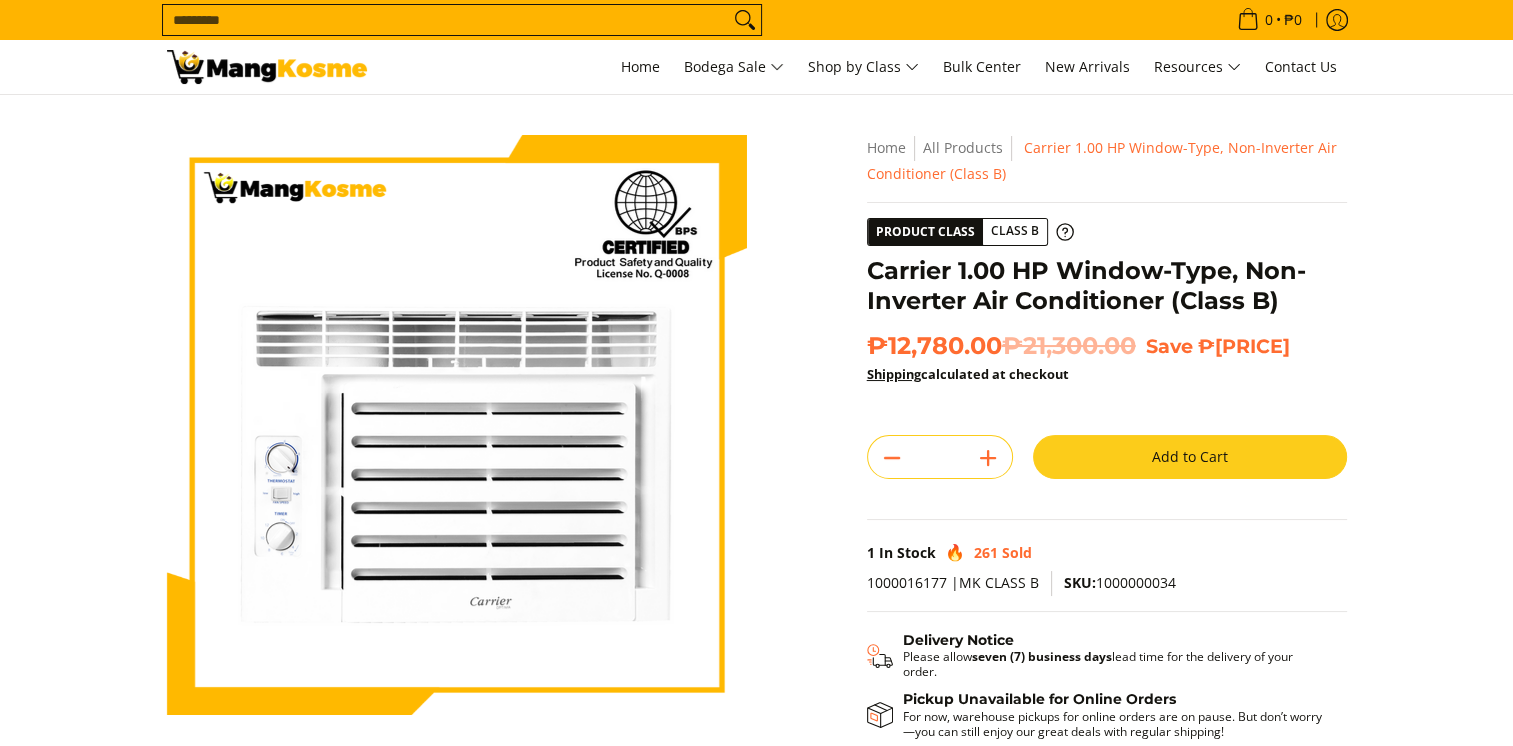 click on "Add to Cart" at bounding box center [1190, 457] 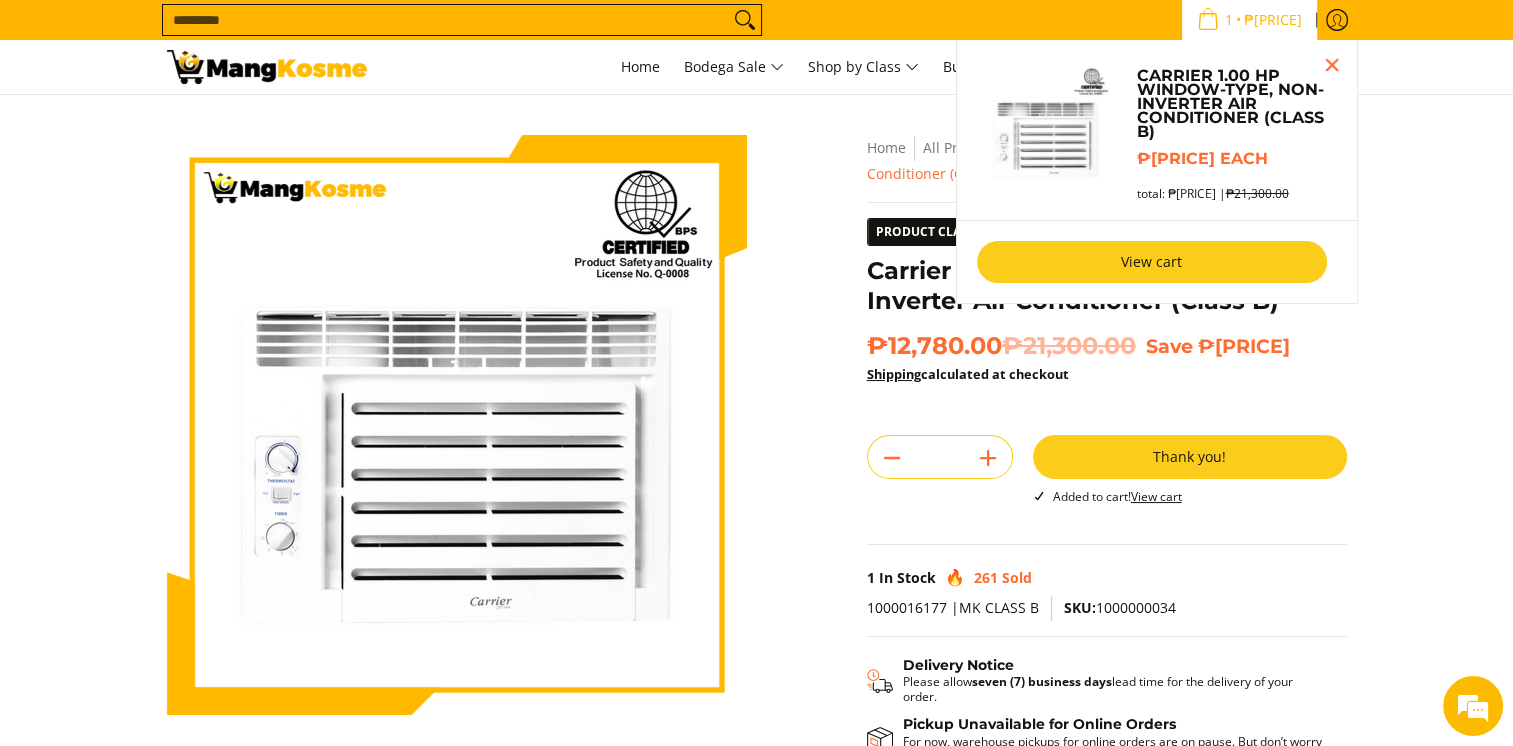 click on "View cart" at bounding box center [1152, 262] 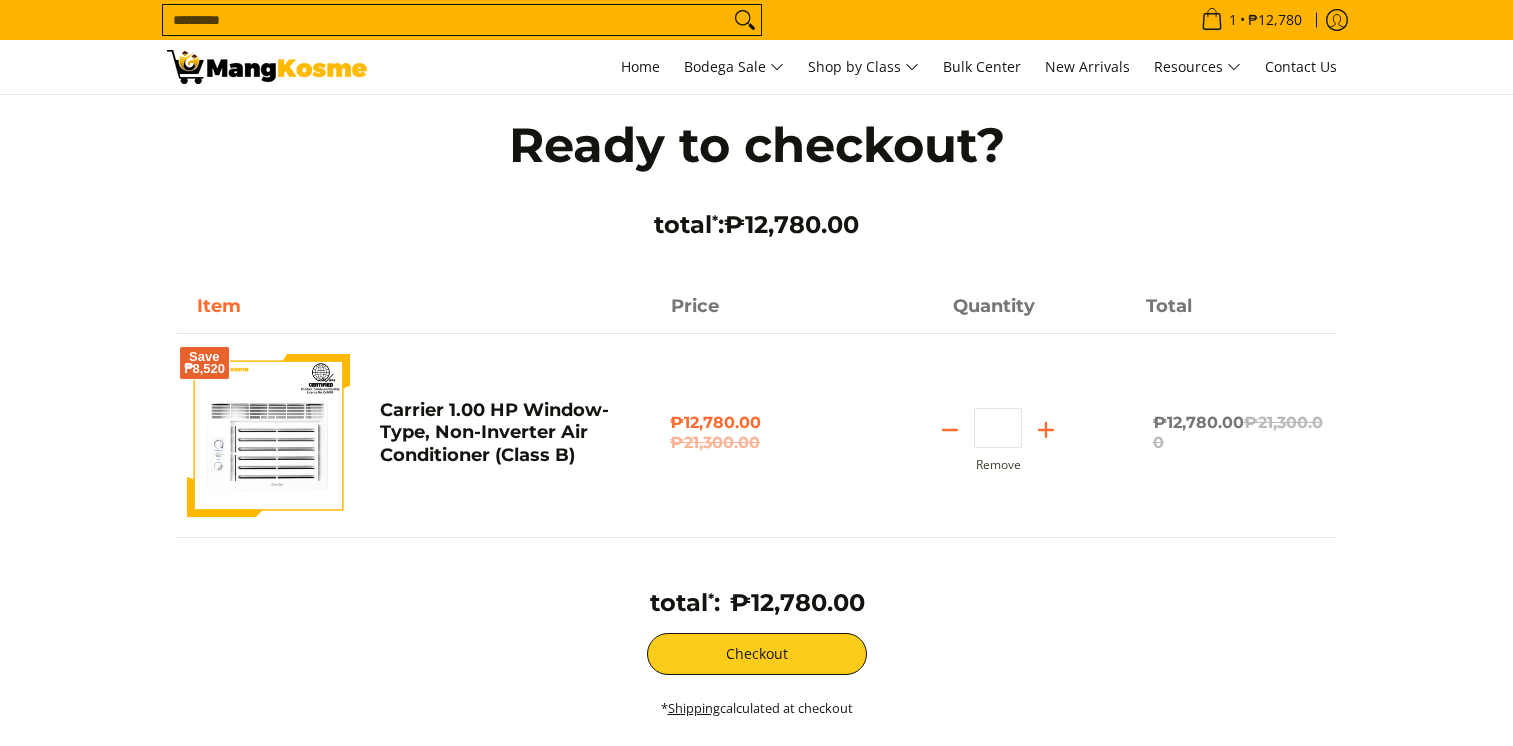 scroll, scrollTop: 0, scrollLeft: 0, axis: both 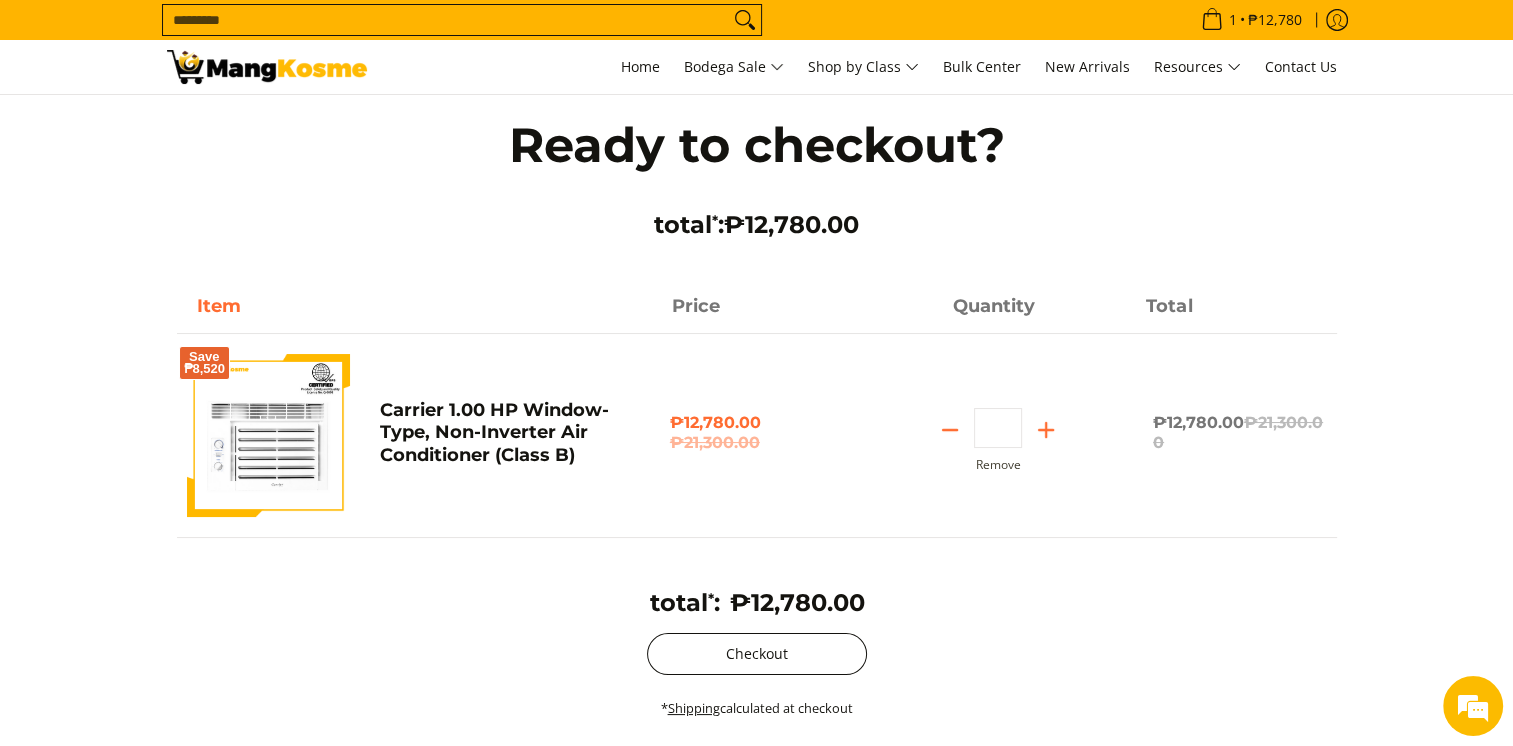 click on "Checkout" at bounding box center [757, 654] 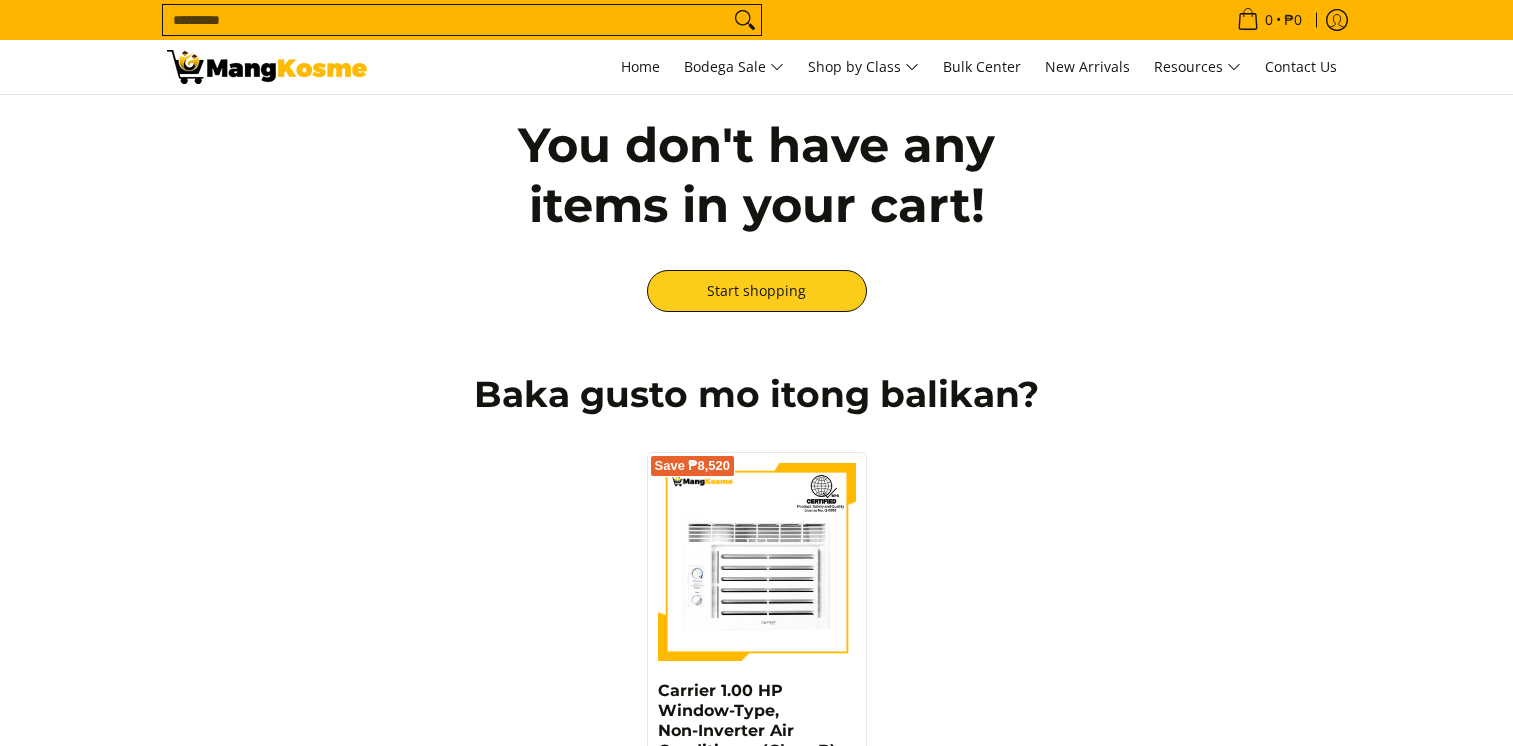 scroll, scrollTop: 0, scrollLeft: 0, axis: both 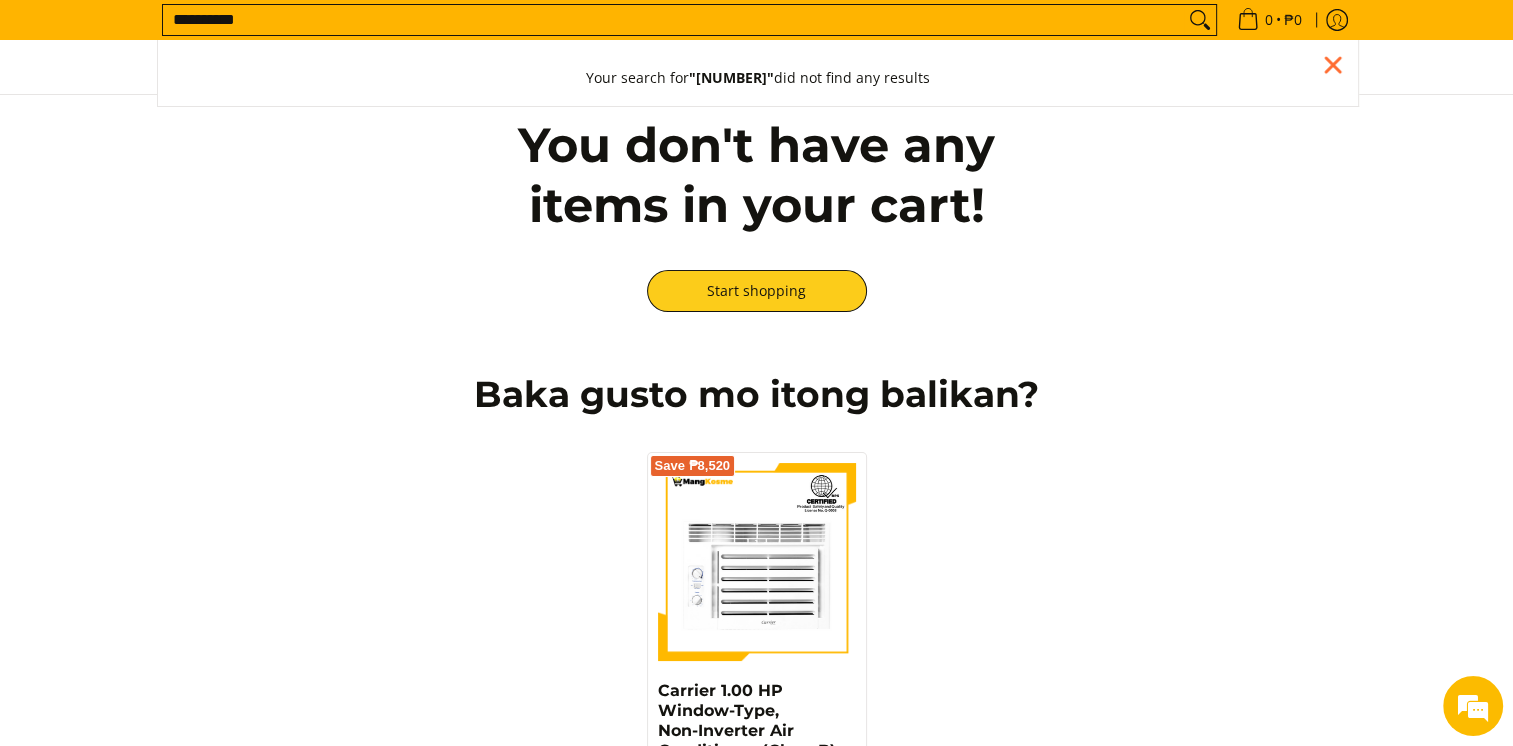 click on "**********" at bounding box center (673, 20) 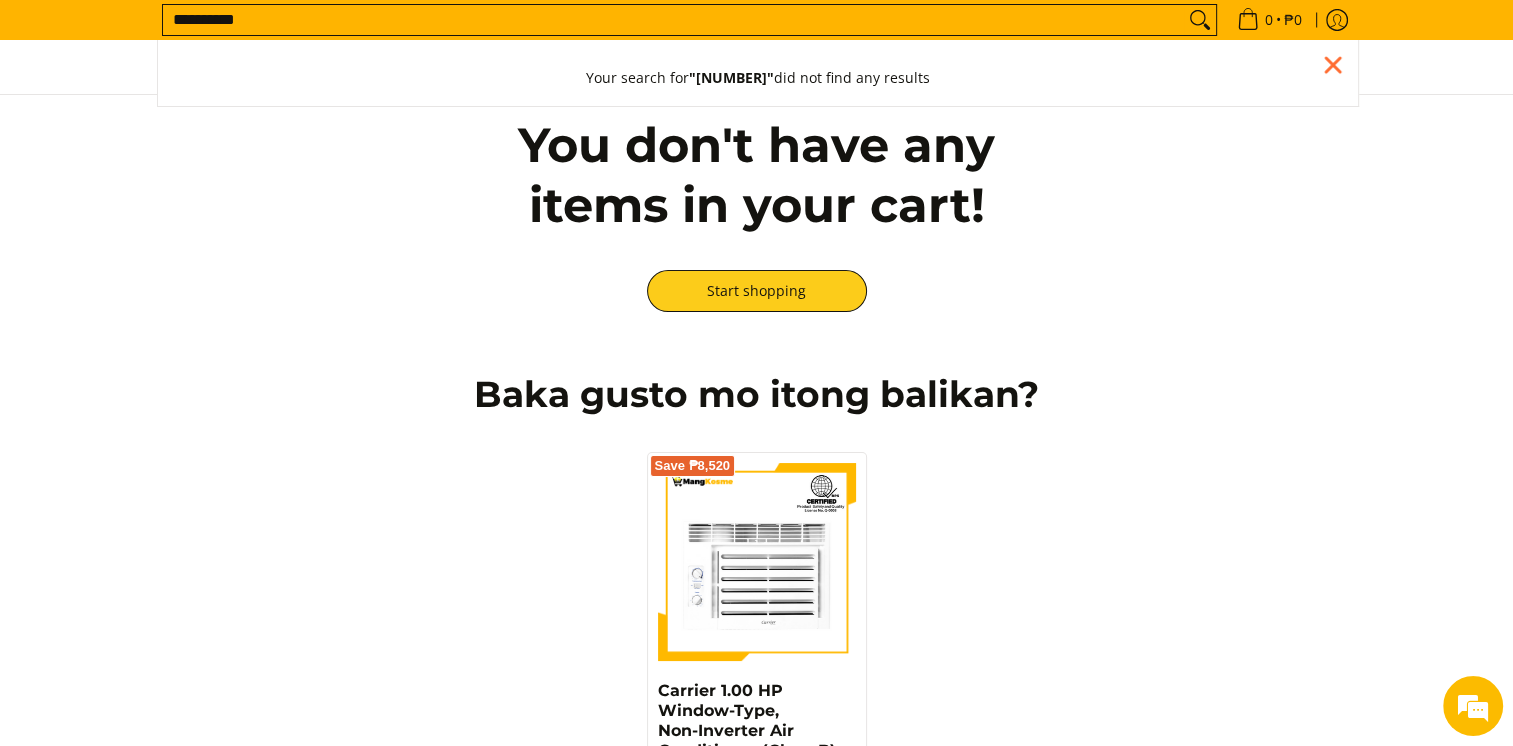 scroll, scrollTop: 0, scrollLeft: 0, axis: both 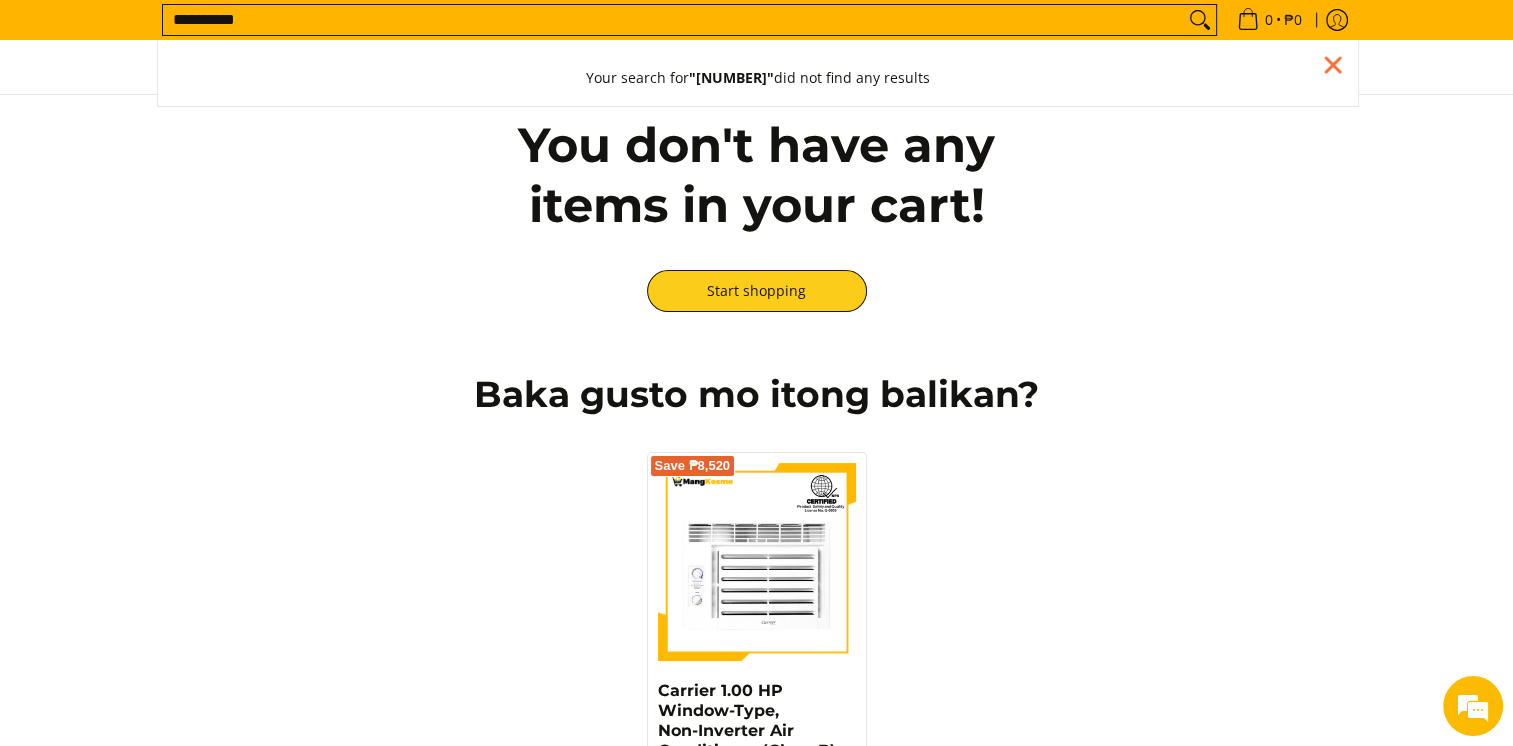 click on "**********" at bounding box center (673, 20) 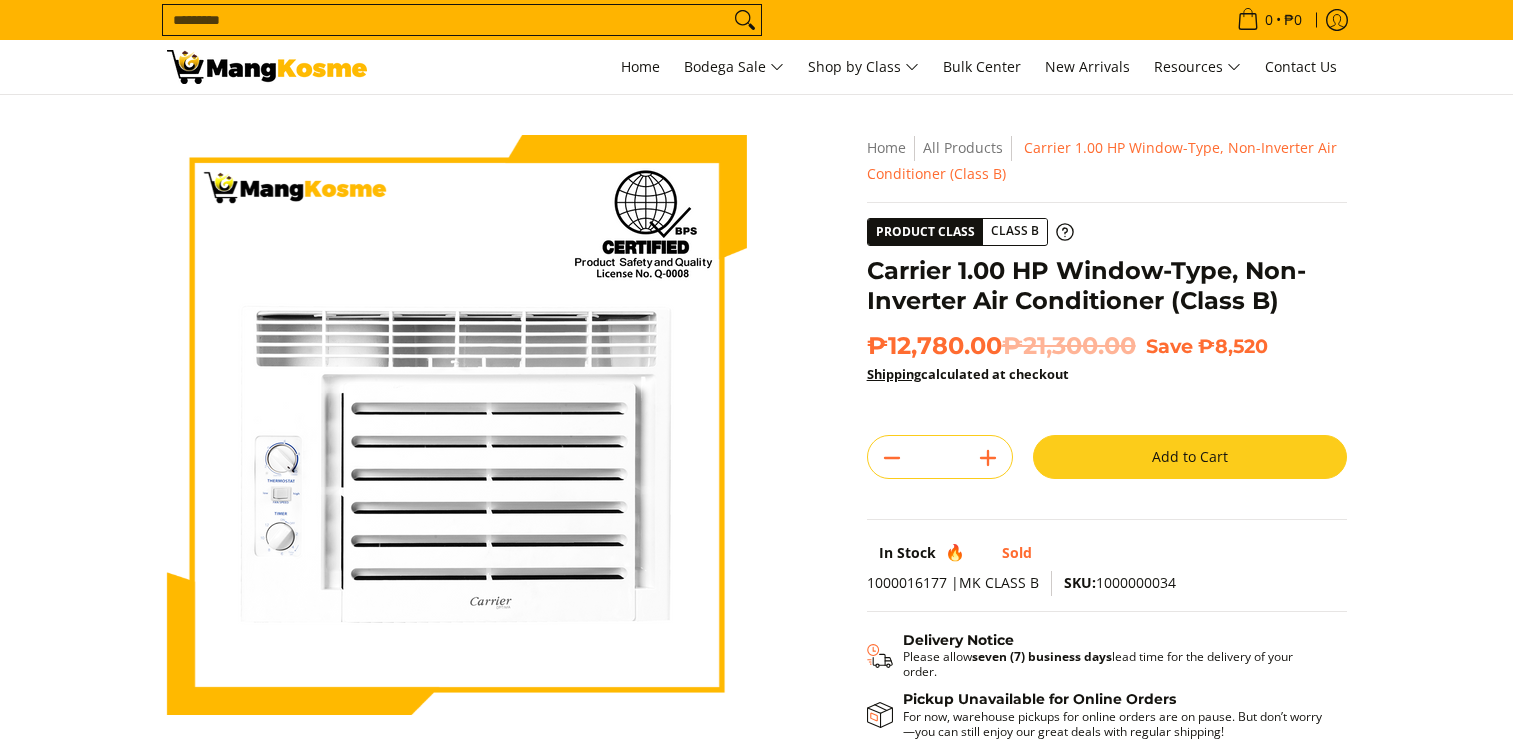 scroll, scrollTop: 0, scrollLeft: 0, axis: both 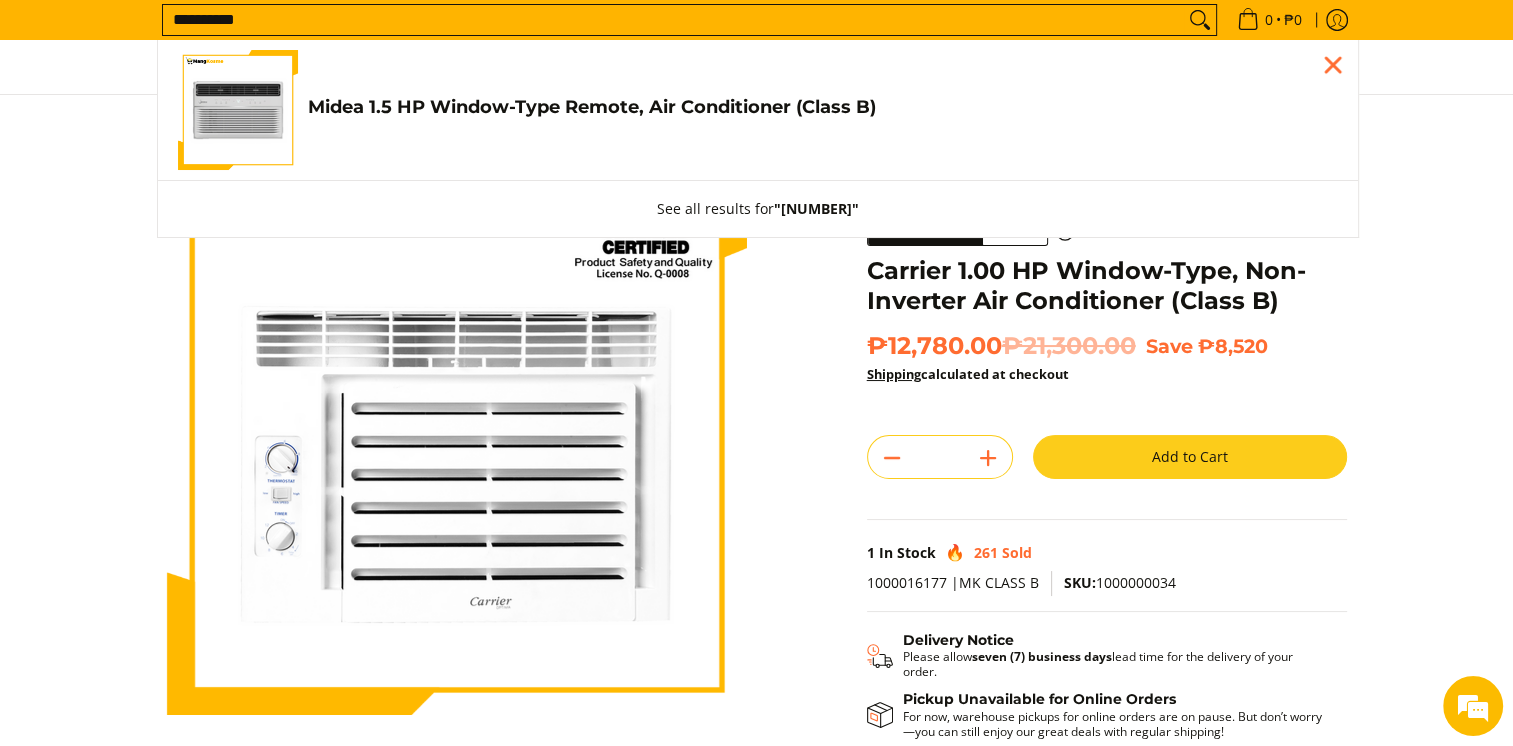 type on "**********" 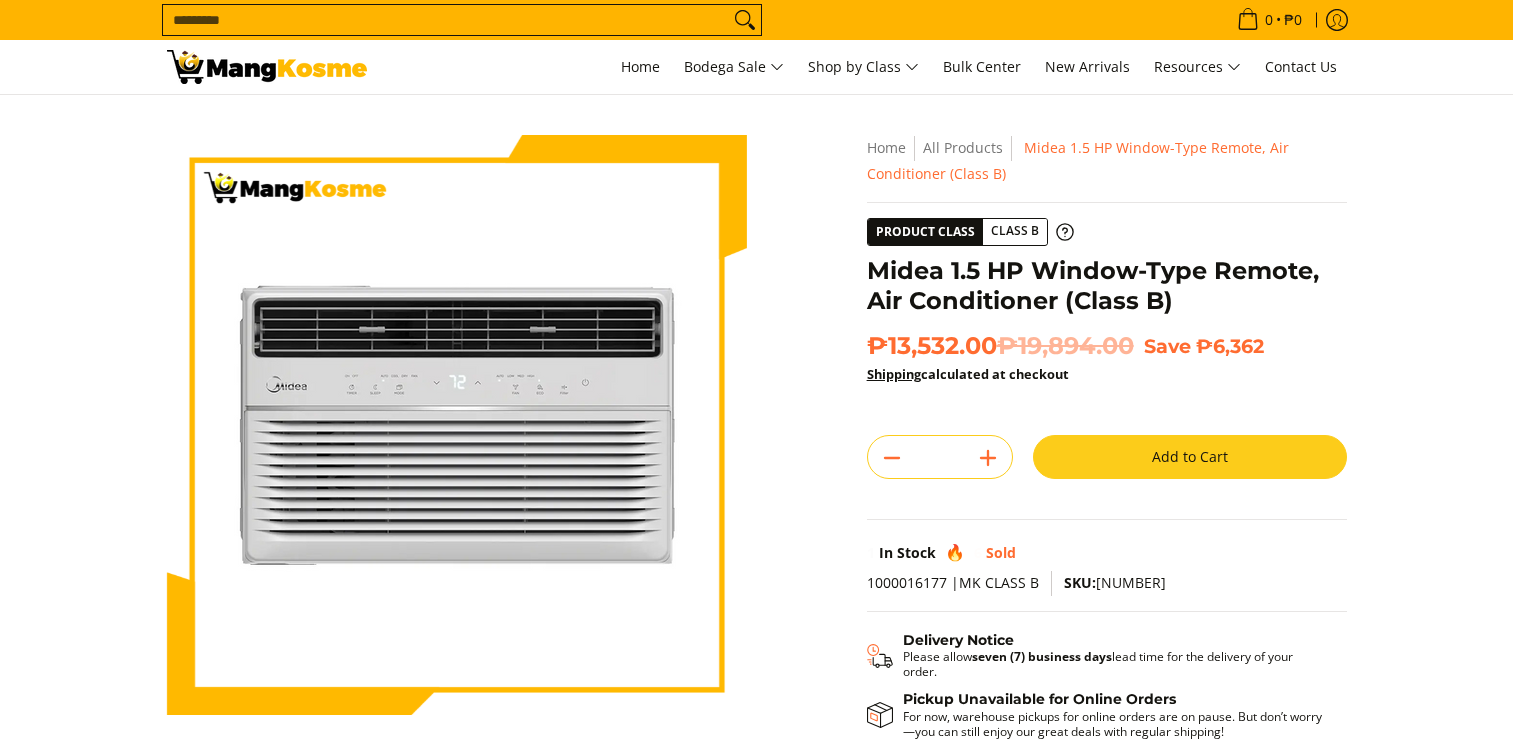 scroll, scrollTop: 0, scrollLeft: 0, axis: both 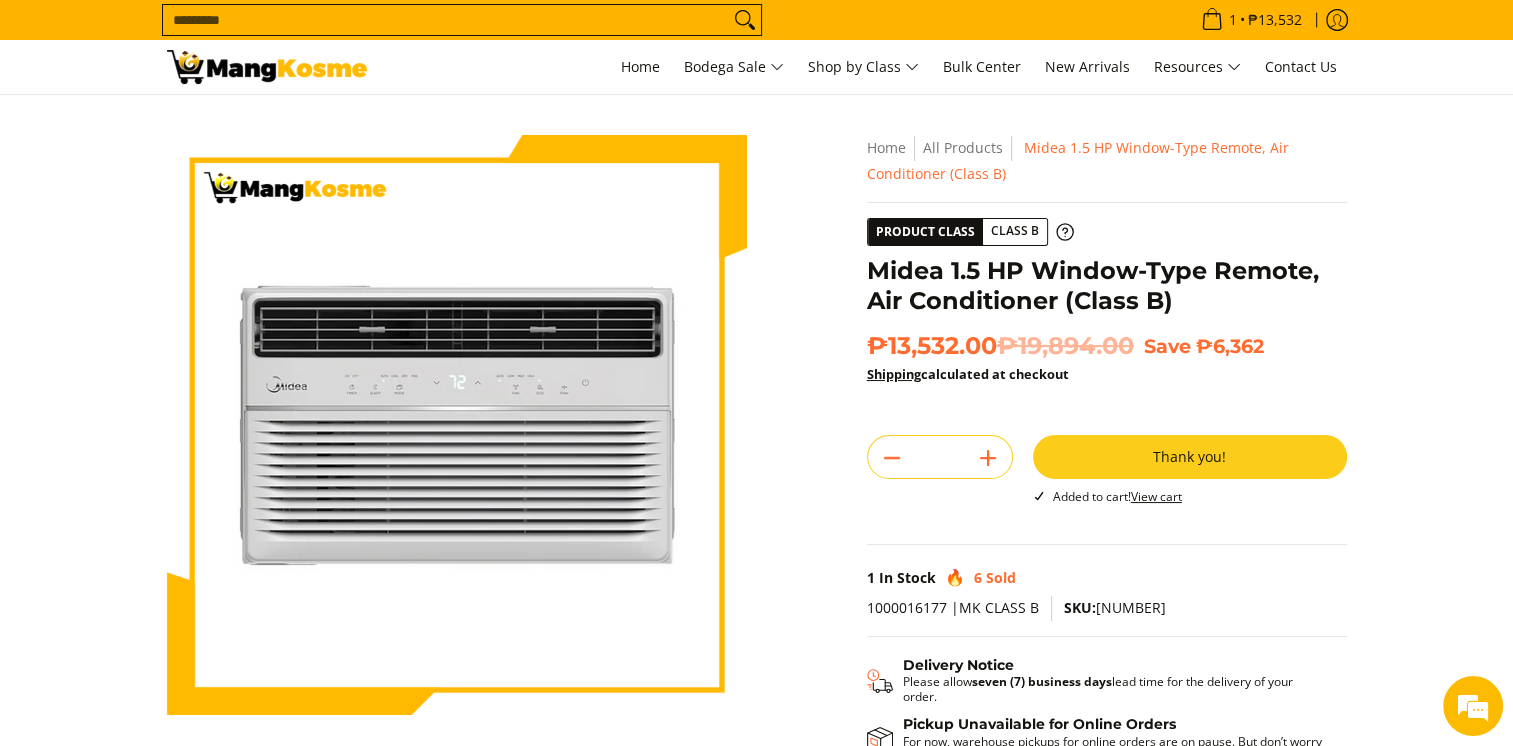 click on "Search..." at bounding box center (446, 20) 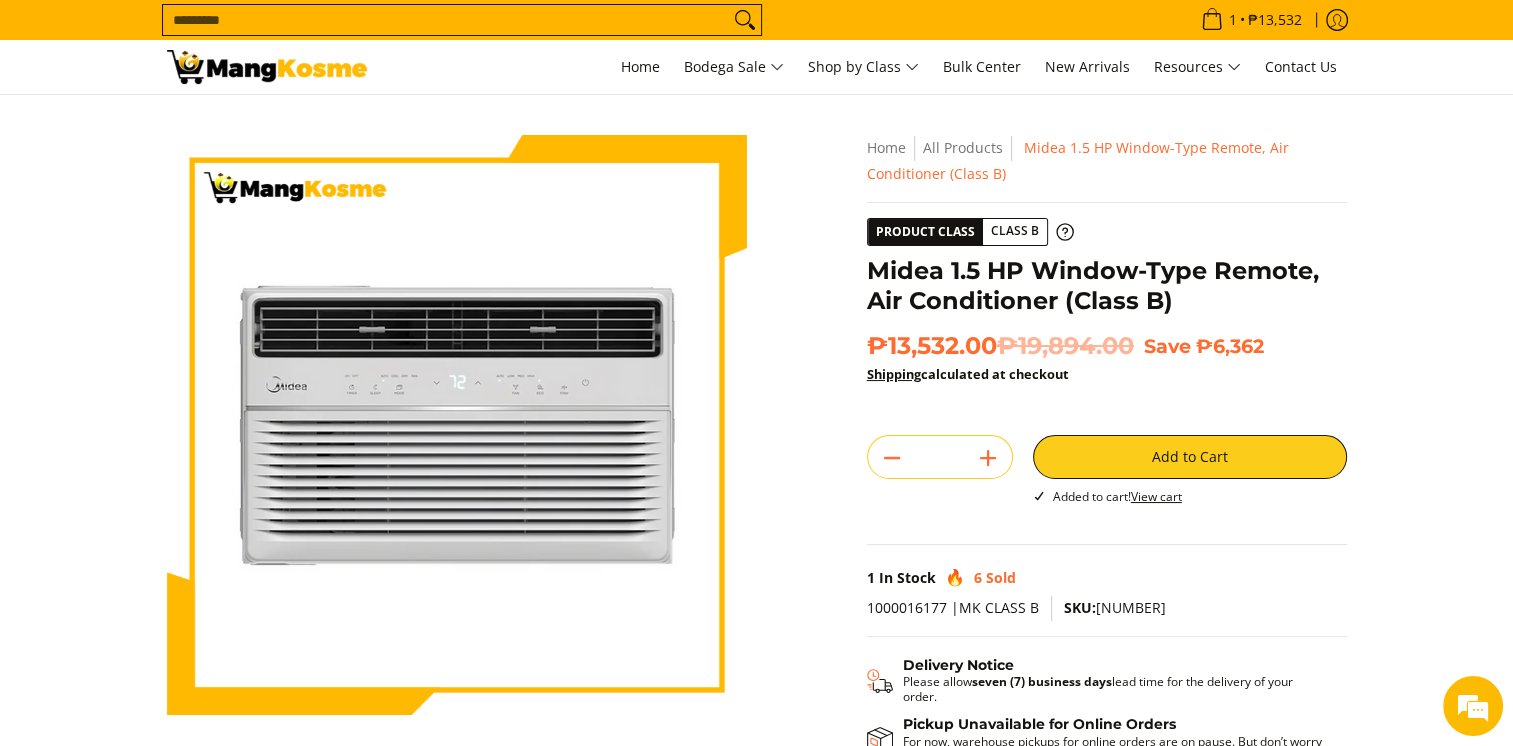 click on "Search..." at bounding box center (446, 20) 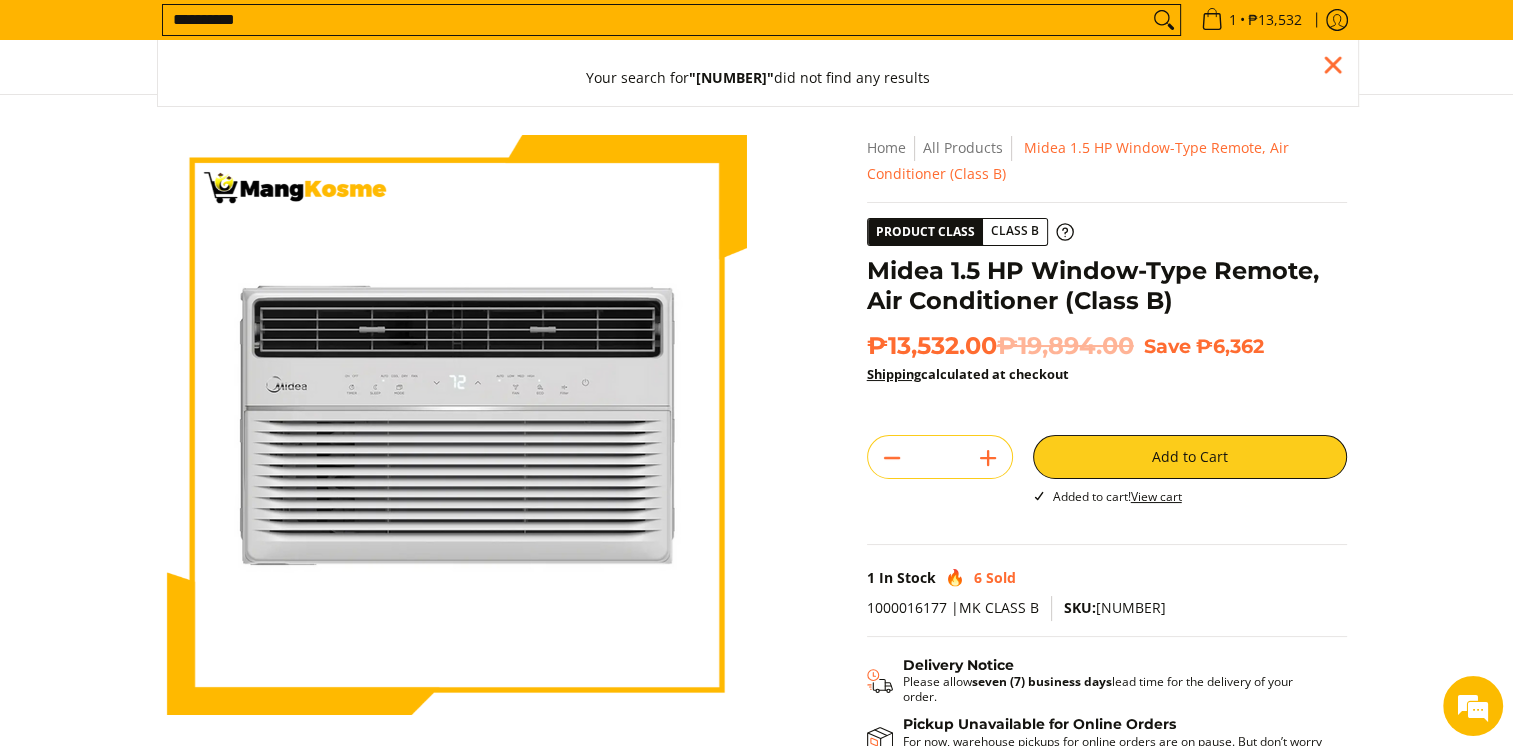 type on "**********" 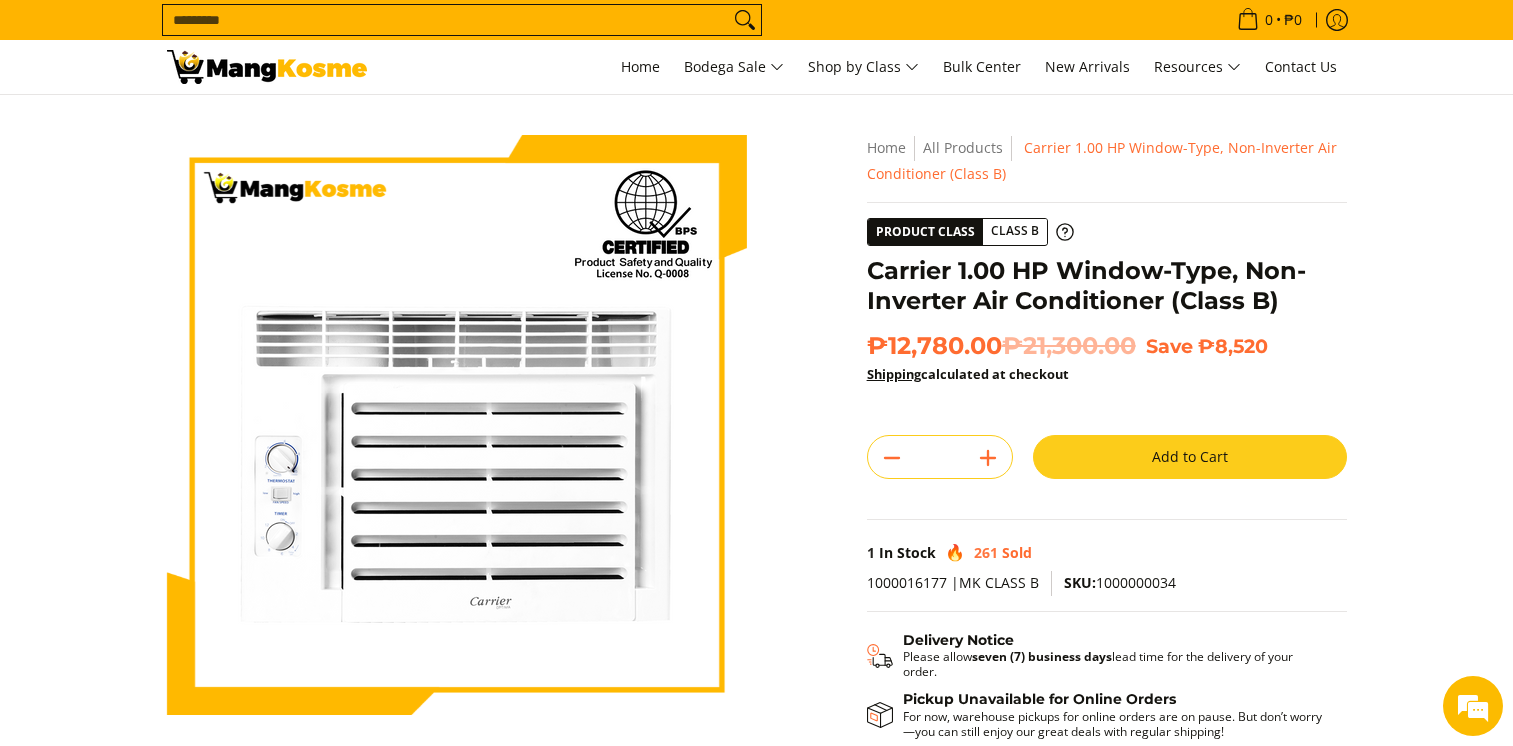 scroll, scrollTop: 0, scrollLeft: 0, axis: both 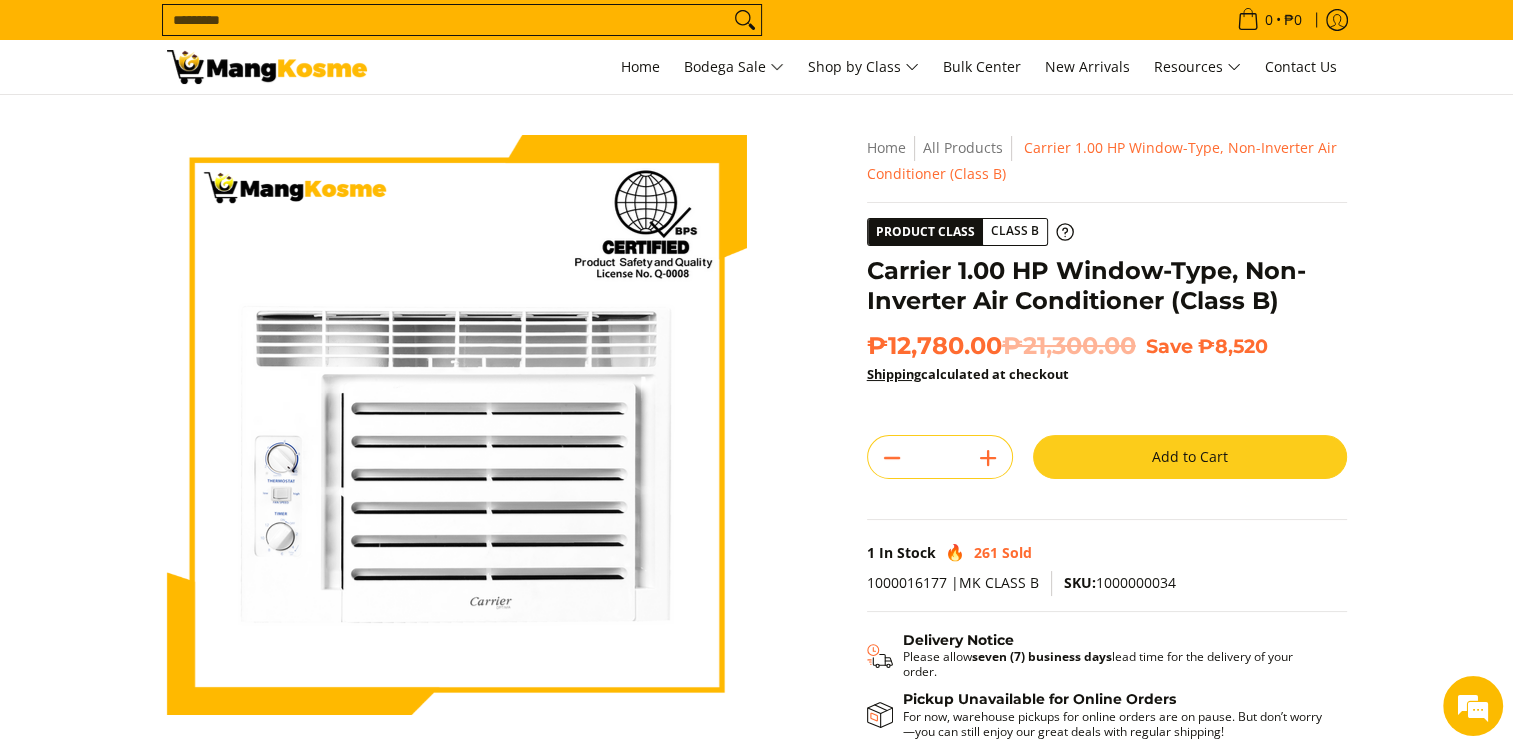 click on "Search..." at bounding box center (446, 20) 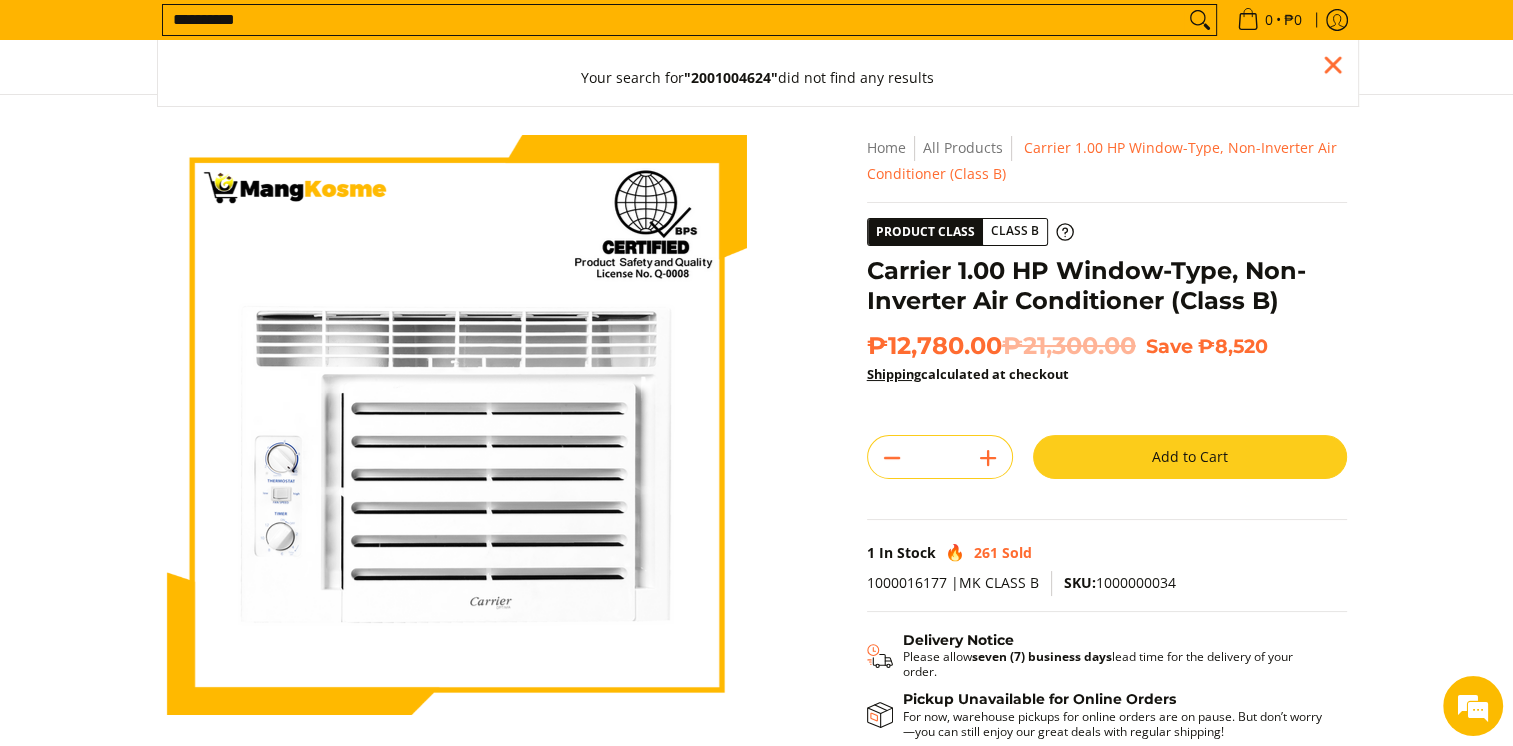 type on "**********" 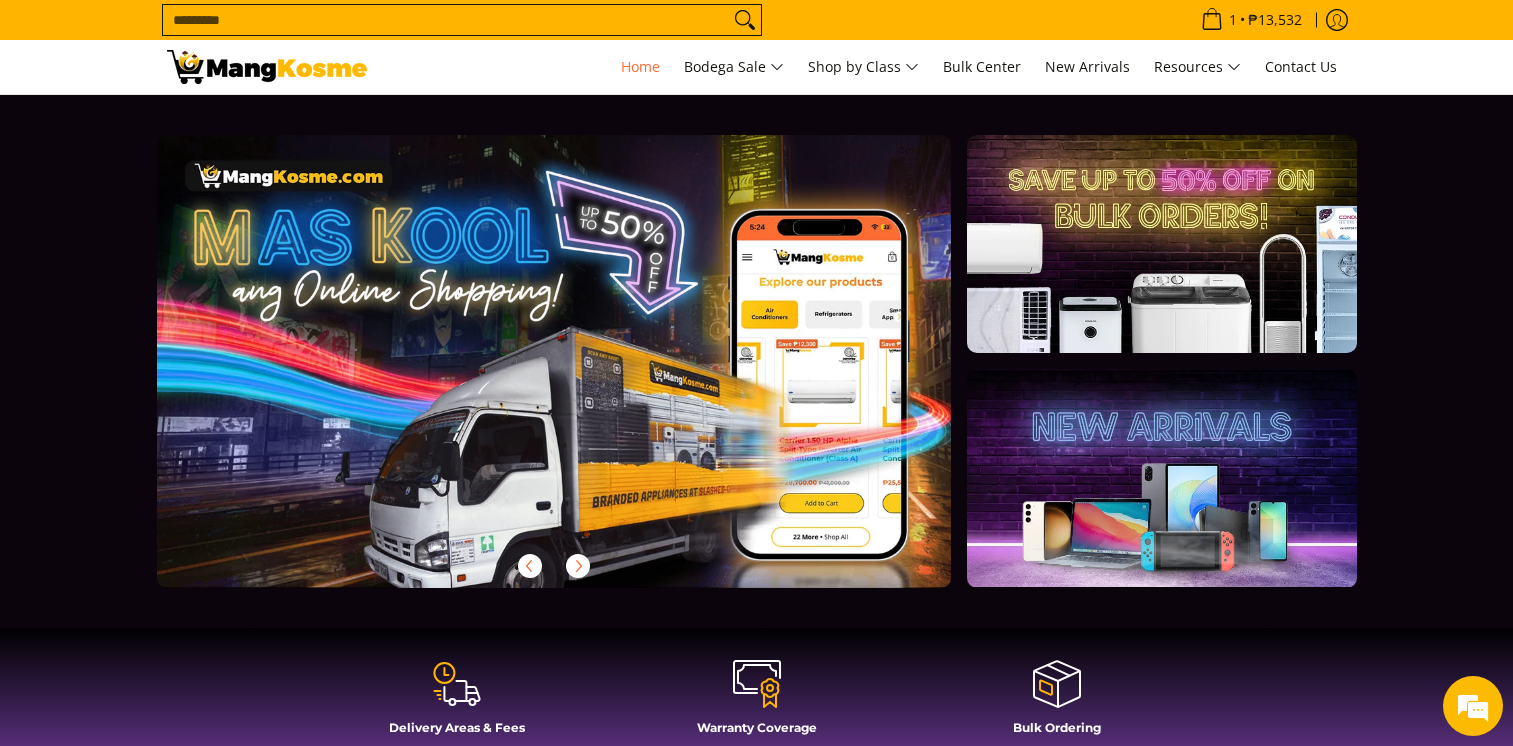 scroll, scrollTop: 0, scrollLeft: 0, axis: both 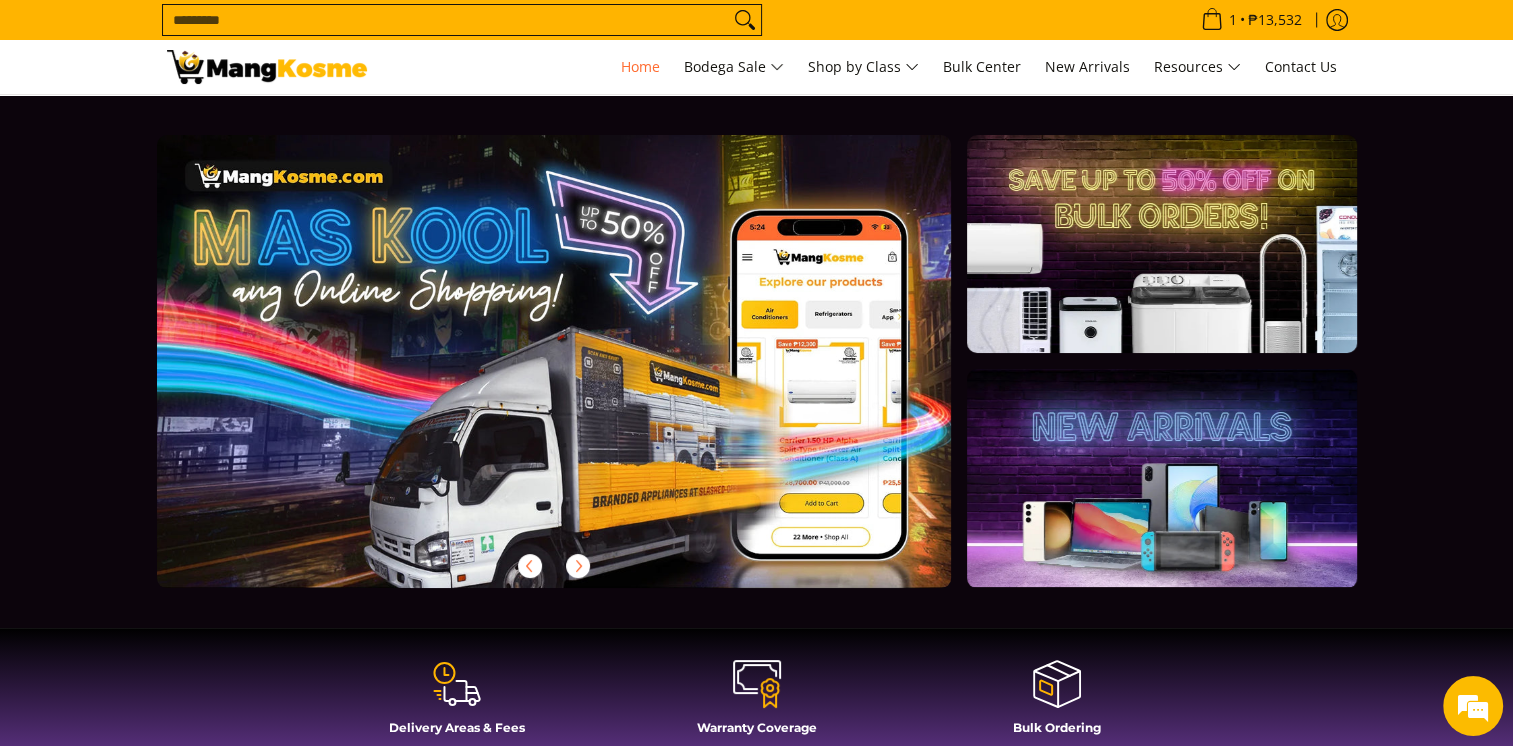 click on "Search..." at bounding box center (446, 20) 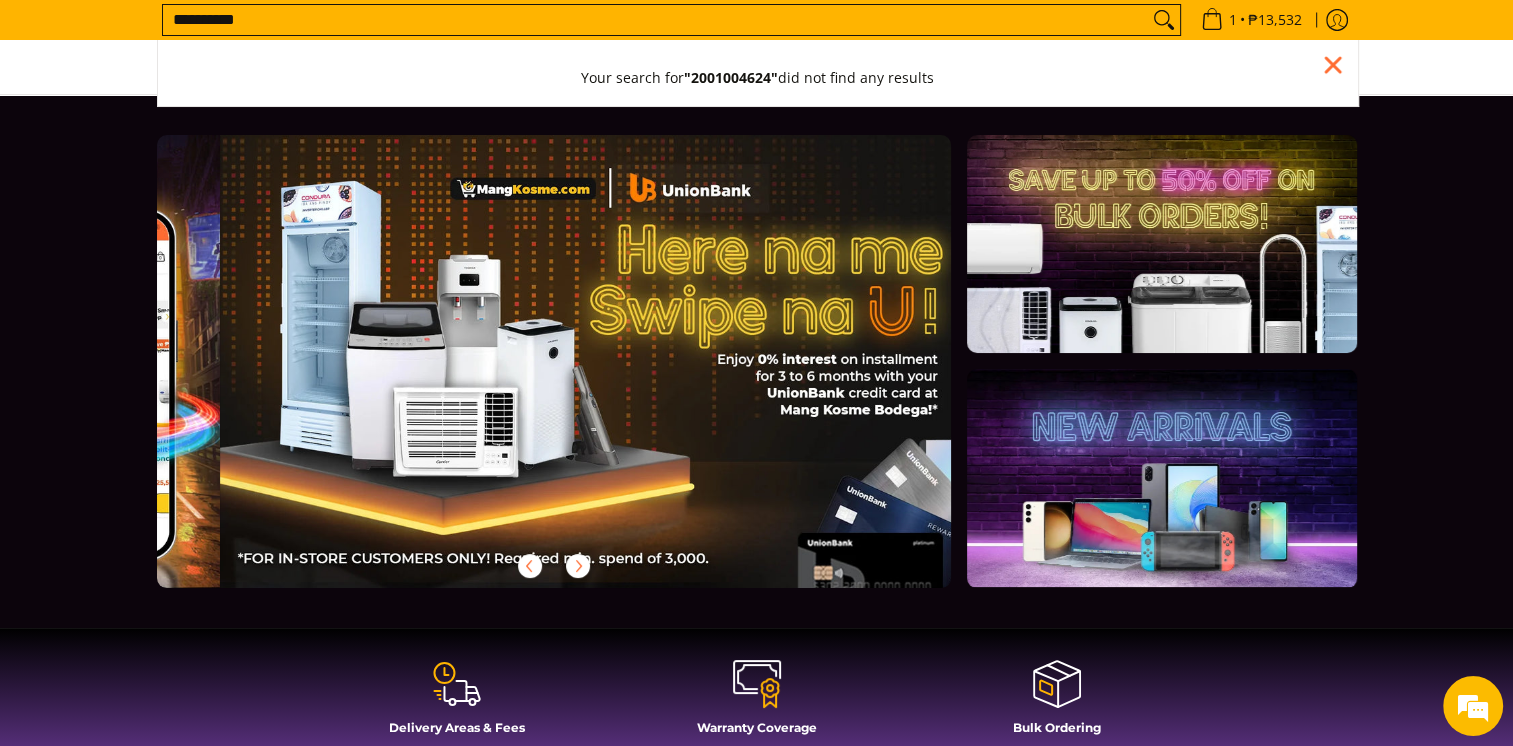 type on "**********" 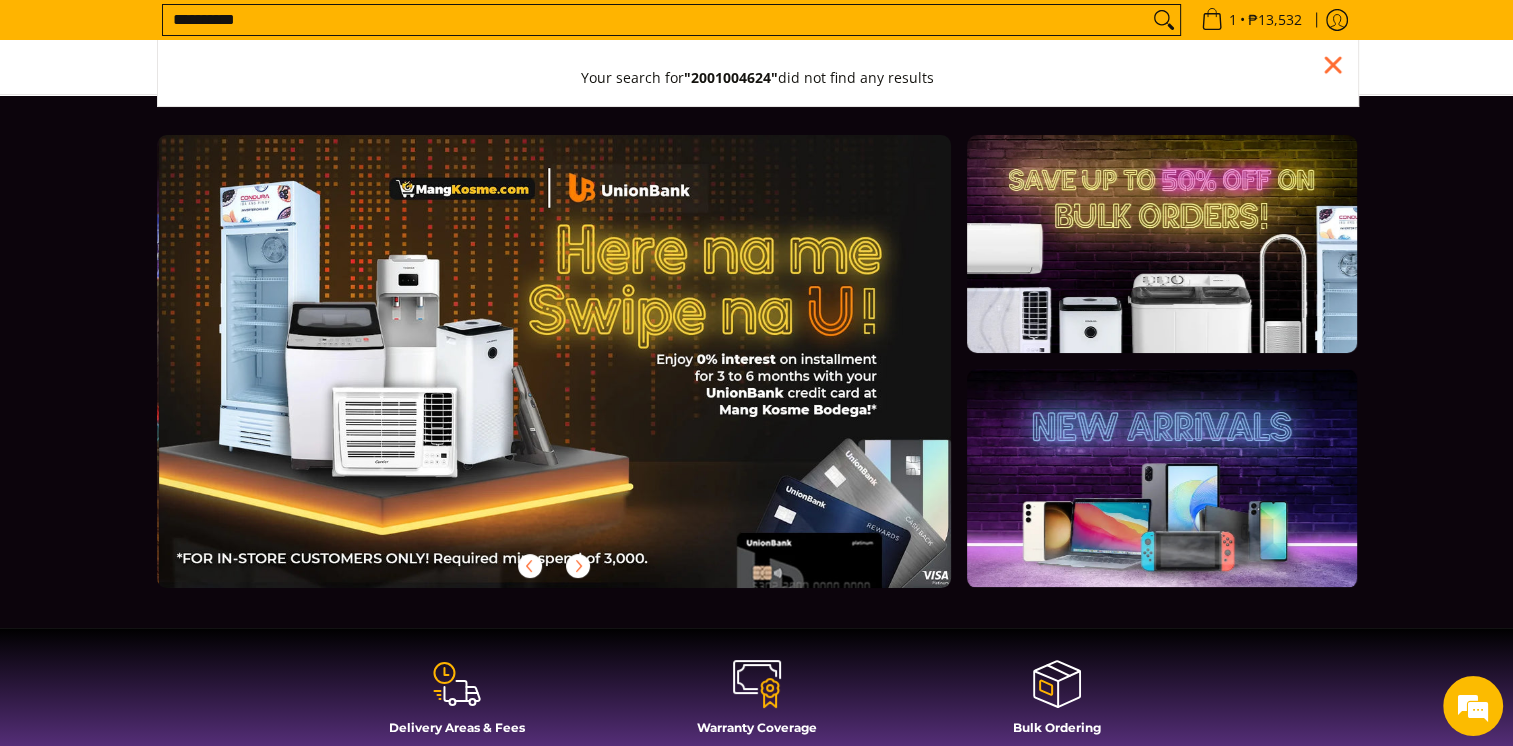 scroll, scrollTop: 0, scrollLeft: 795, axis: horizontal 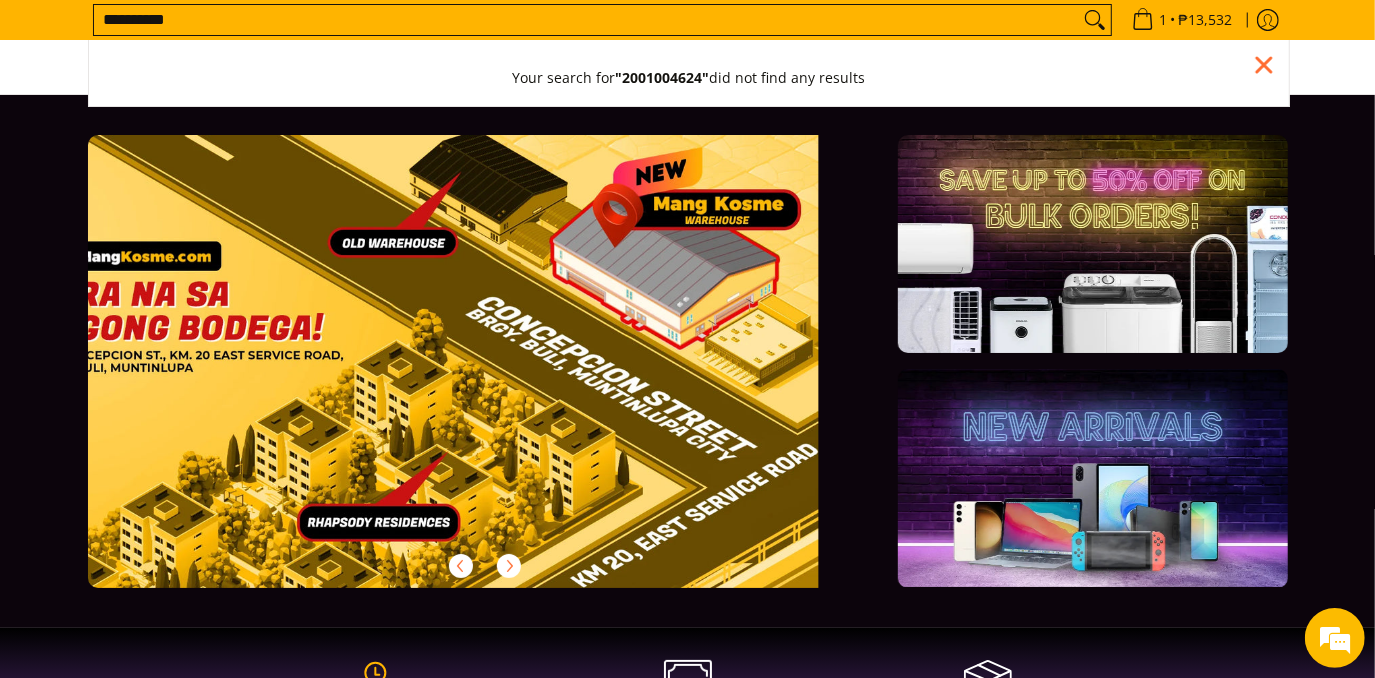 click on "**********" at bounding box center [586, 20] 